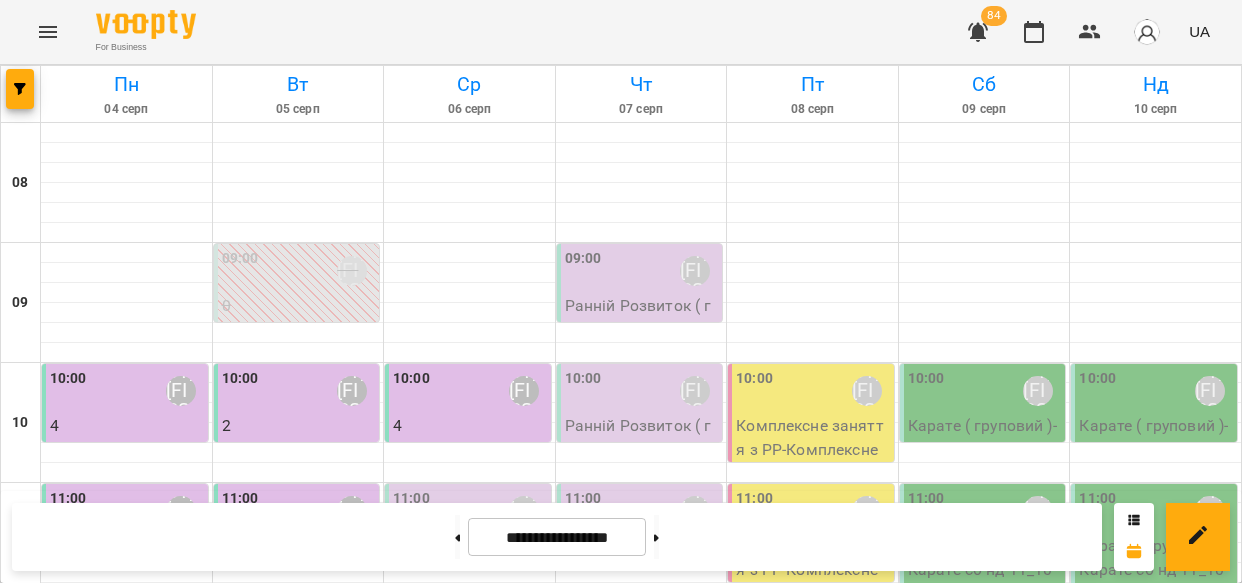 scroll, scrollTop: 0, scrollLeft: 0, axis: both 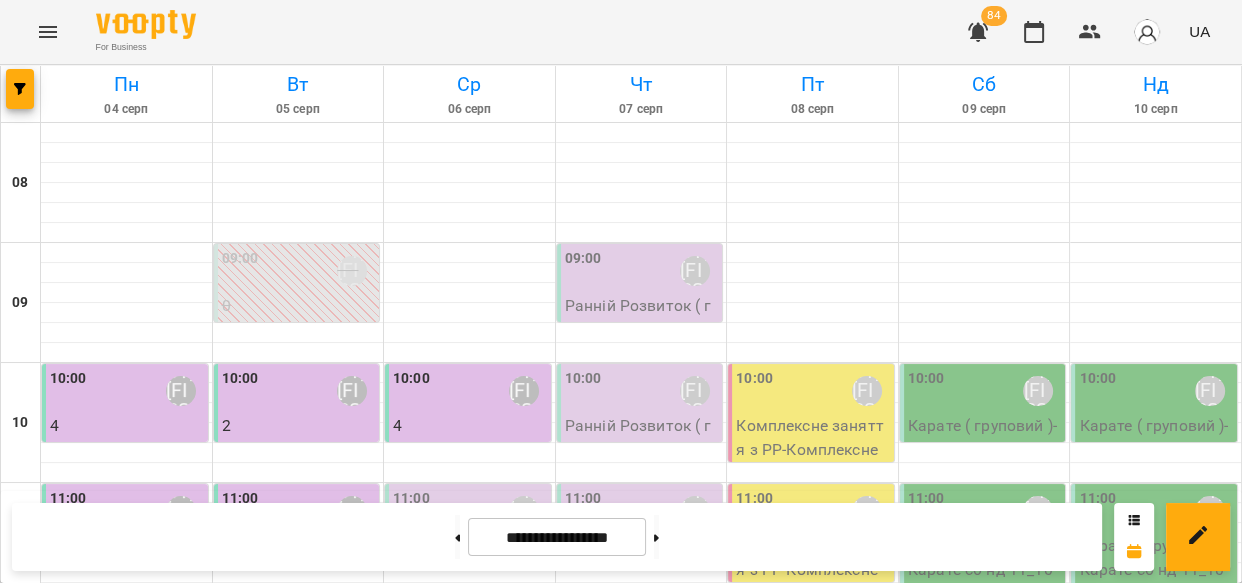 click on "Карате ( груповий ) - Карате пн ср 14_30" at bounding box center [470, 977] 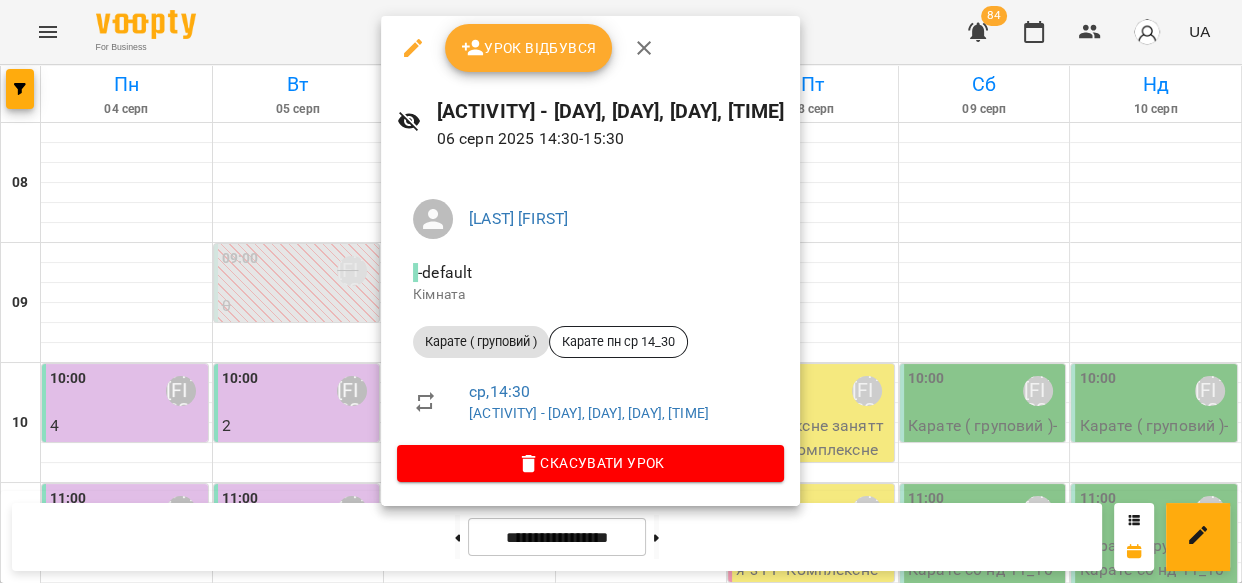 click on "Скасувати Урок" at bounding box center (590, 463) 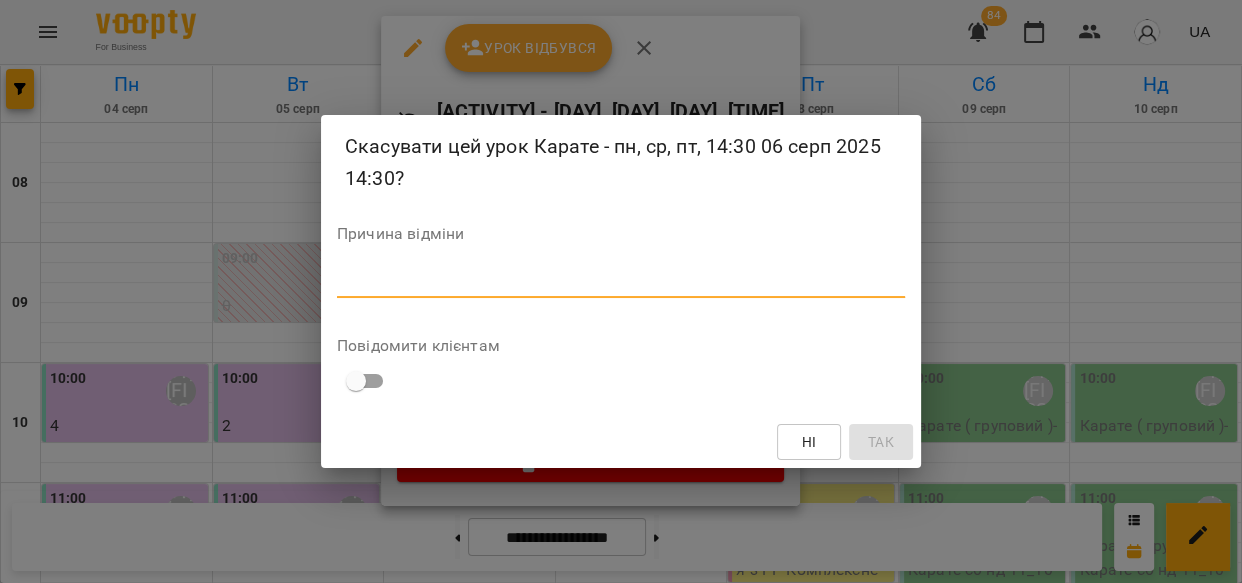 click at bounding box center [621, 281] 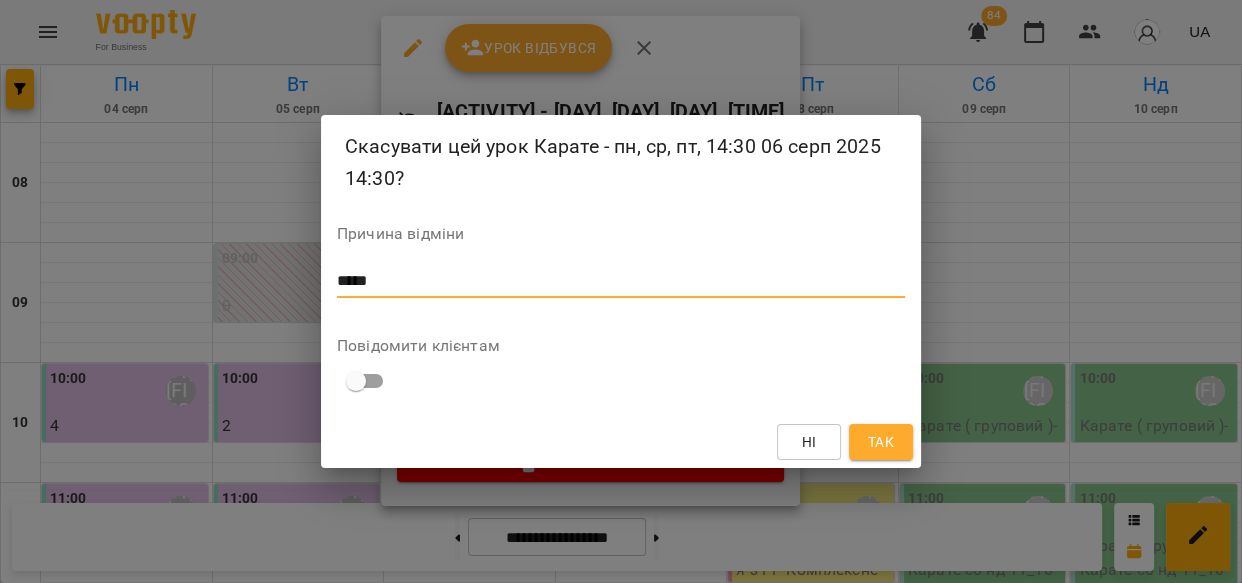 type on "*****" 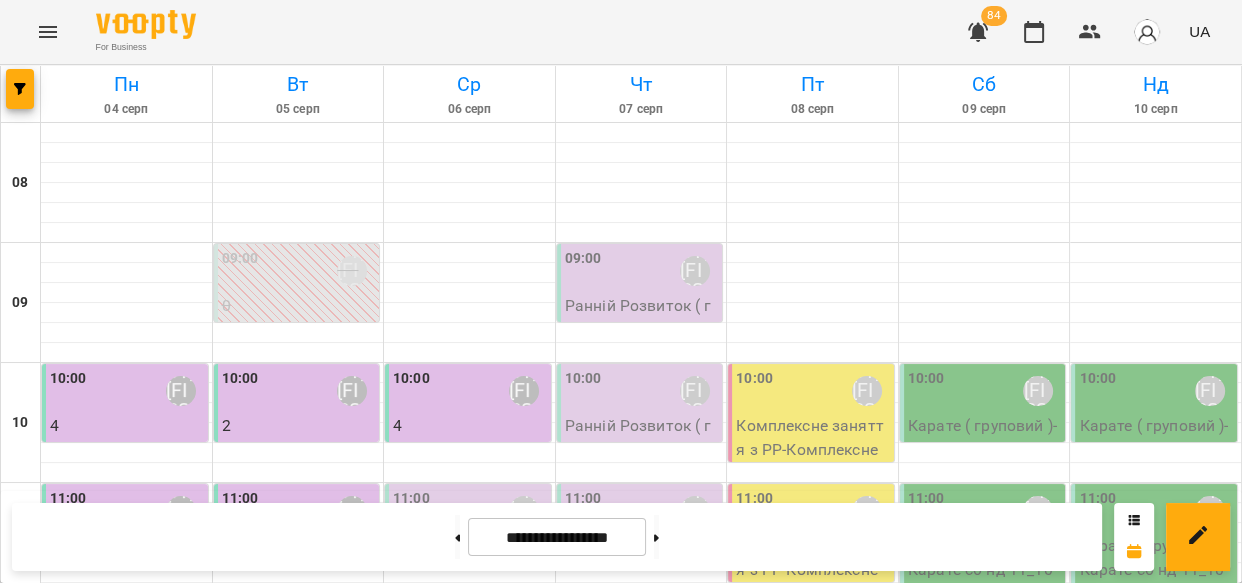 scroll, scrollTop: 602, scrollLeft: 0, axis: vertical 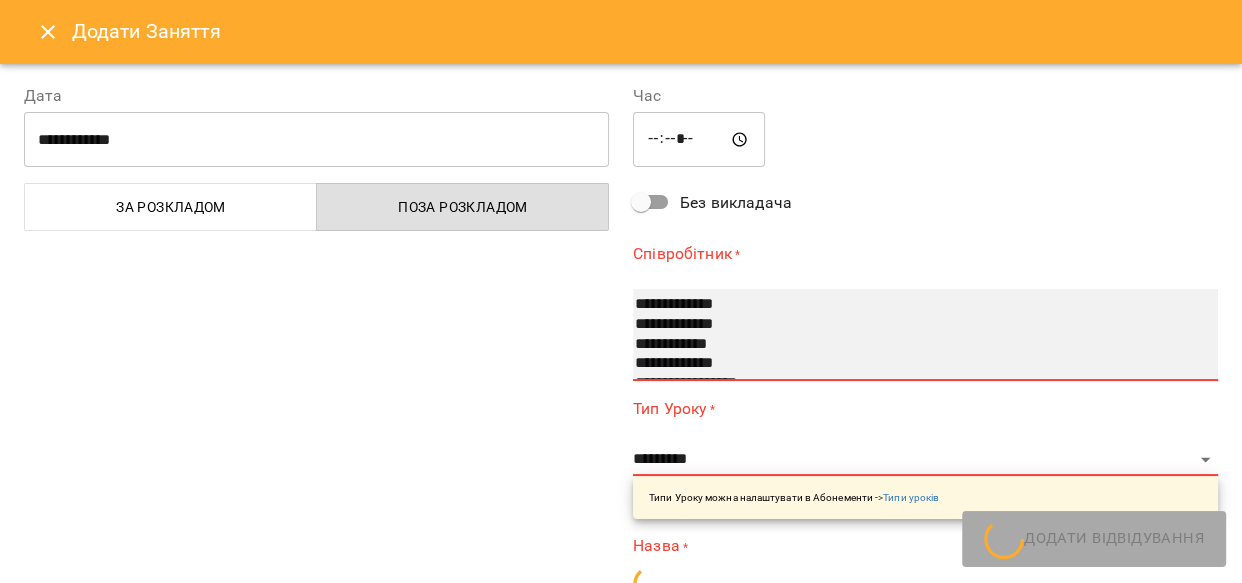 select on "**********" 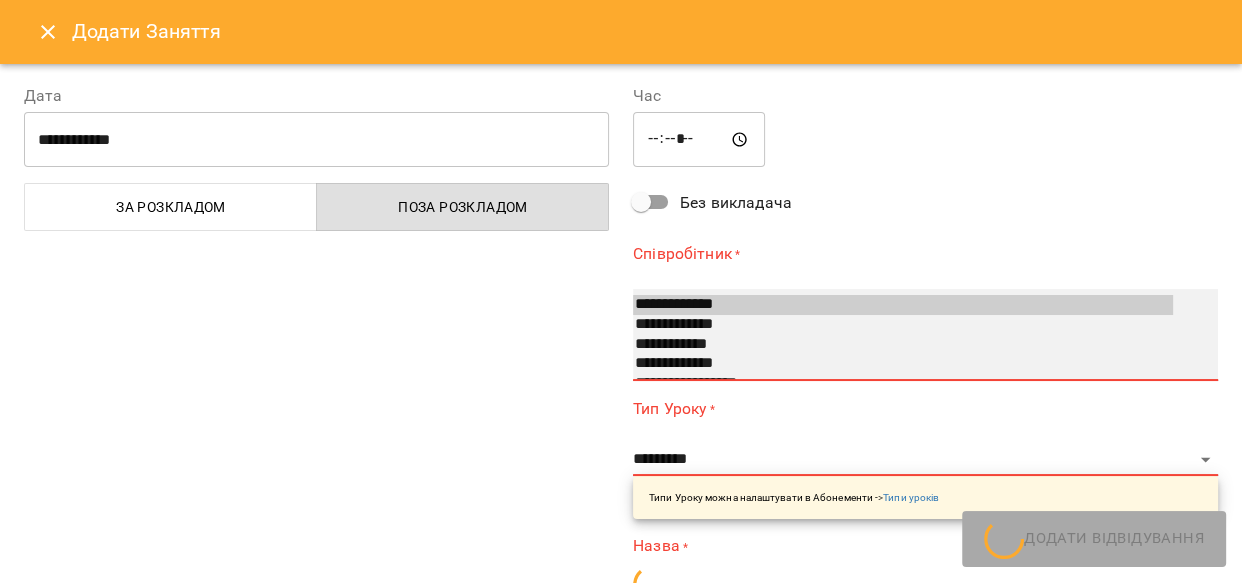 click on "**********" at bounding box center (903, 305) 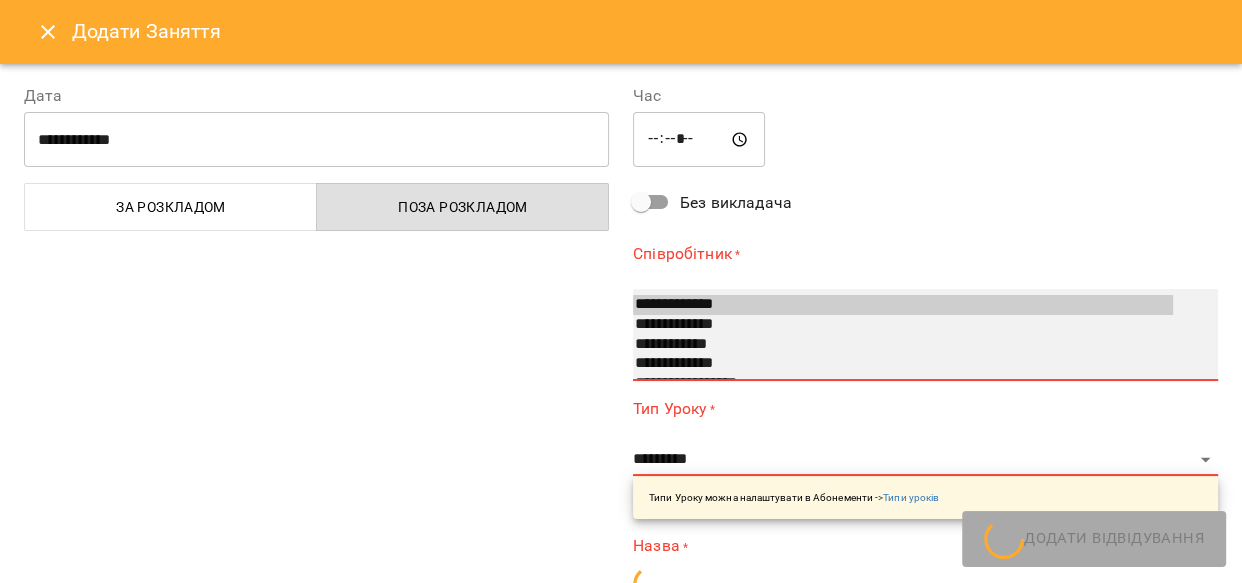 click on "**********" at bounding box center (903, 305) 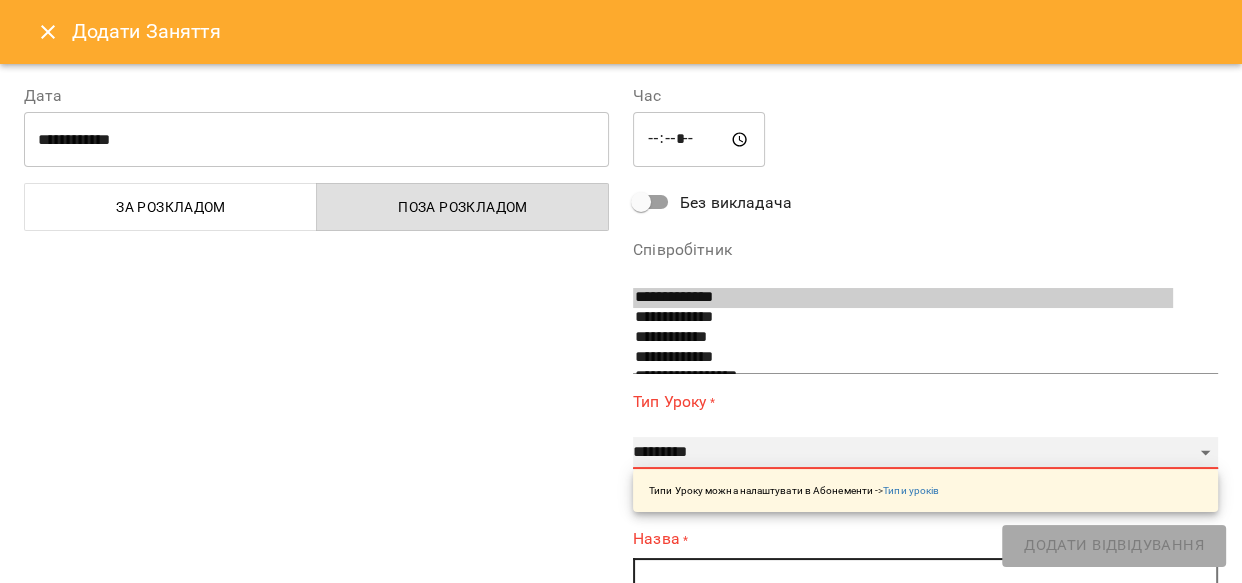 click on "**********" at bounding box center [925, 453] 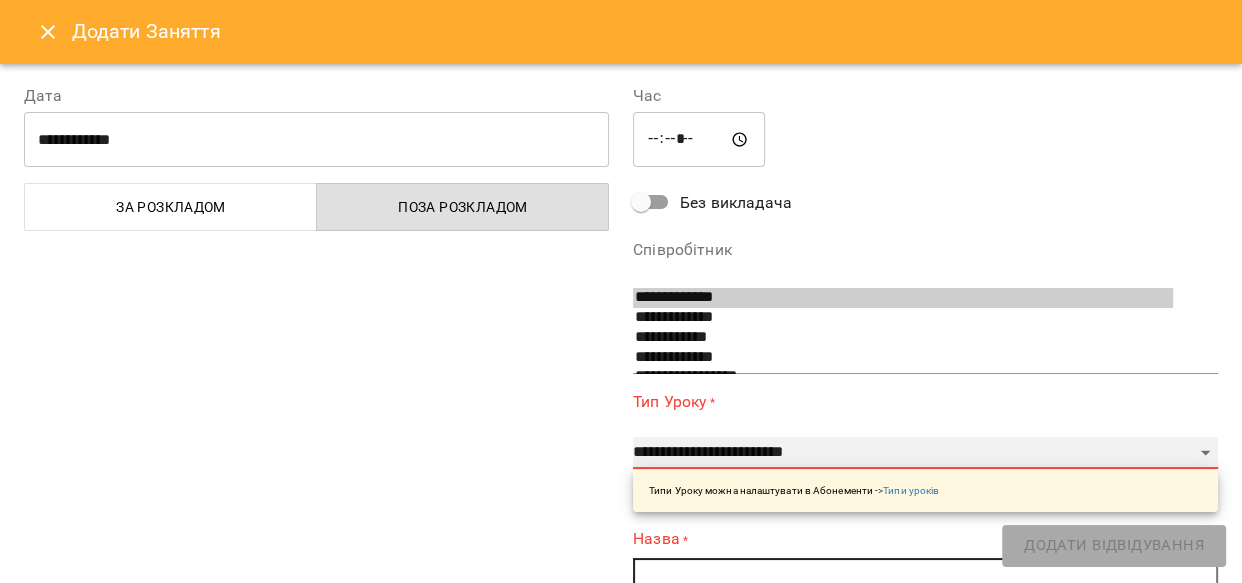 click on "**********" at bounding box center [925, 453] 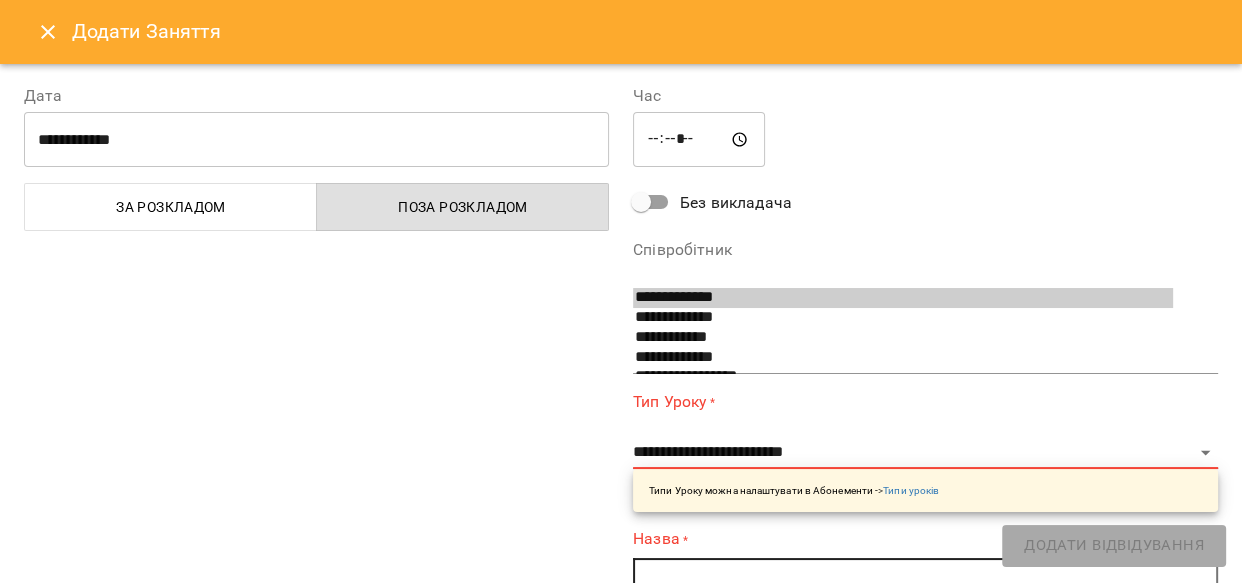 drag, startPoint x: 691, startPoint y: 439, endPoint x: 701, endPoint y: 12, distance: 427.11707 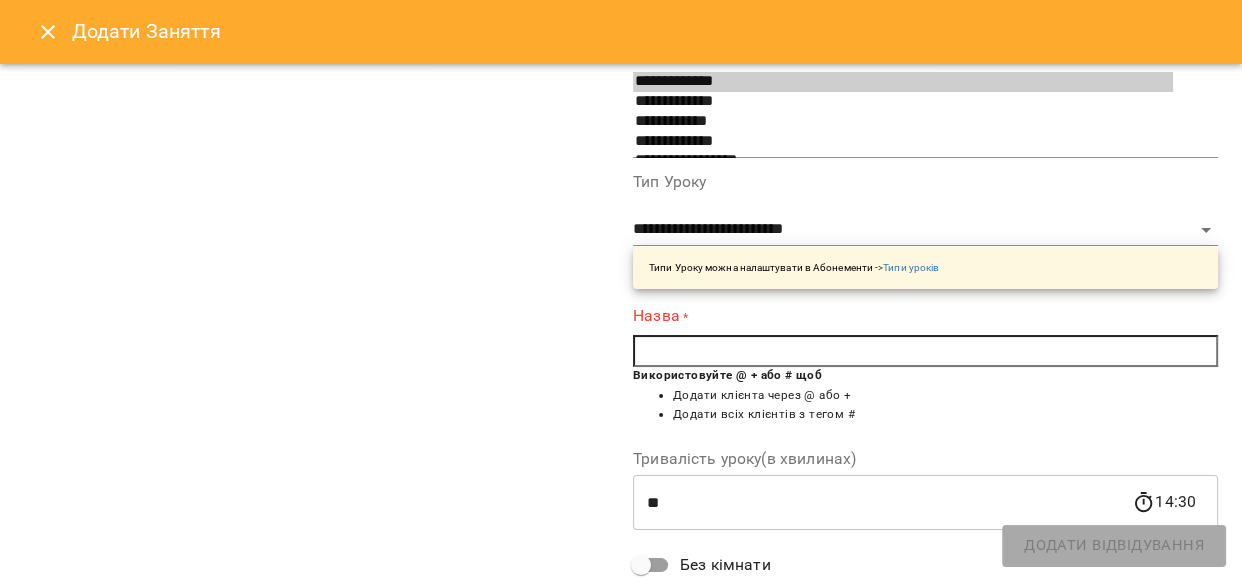 scroll, scrollTop: 259, scrollLeft: 0, axis: vertical 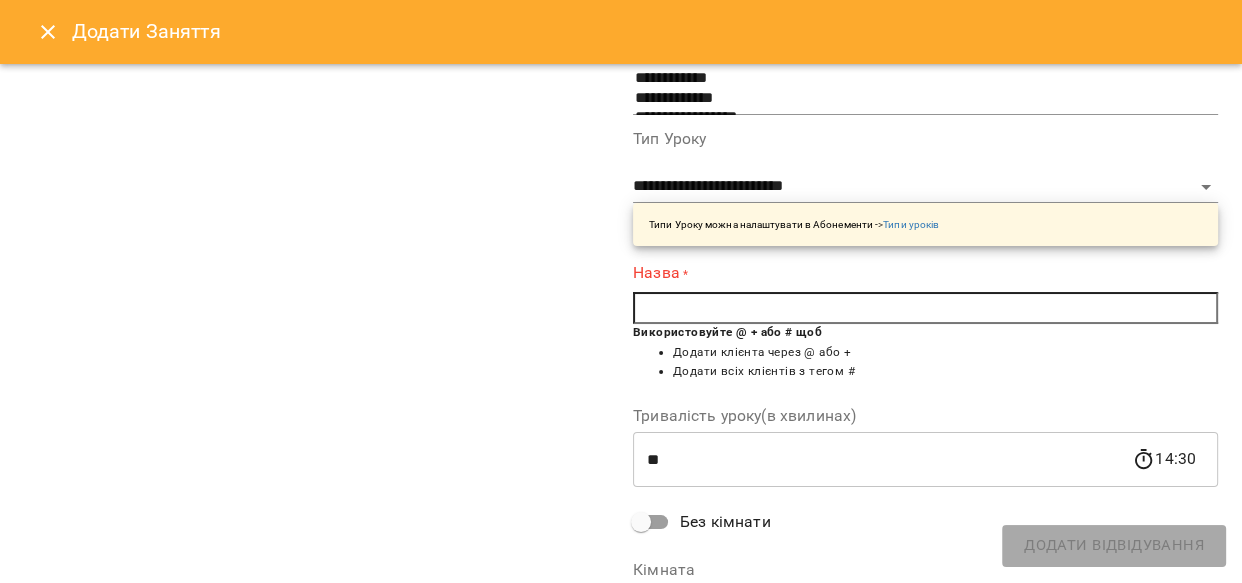 click at bounding box center (925, 308) 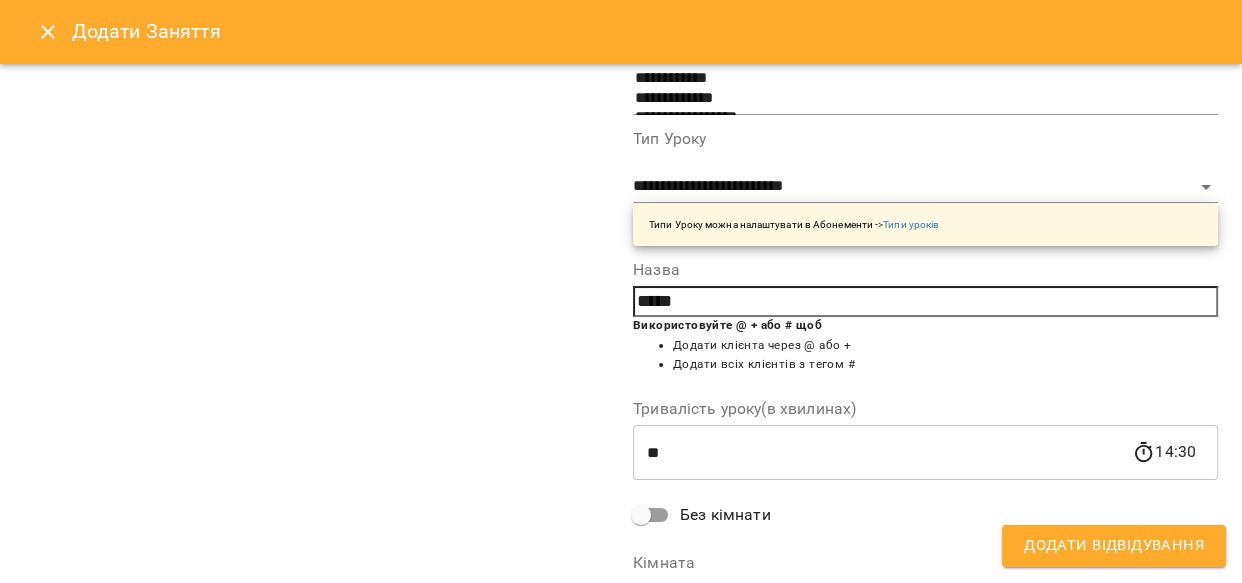 type on "*****" 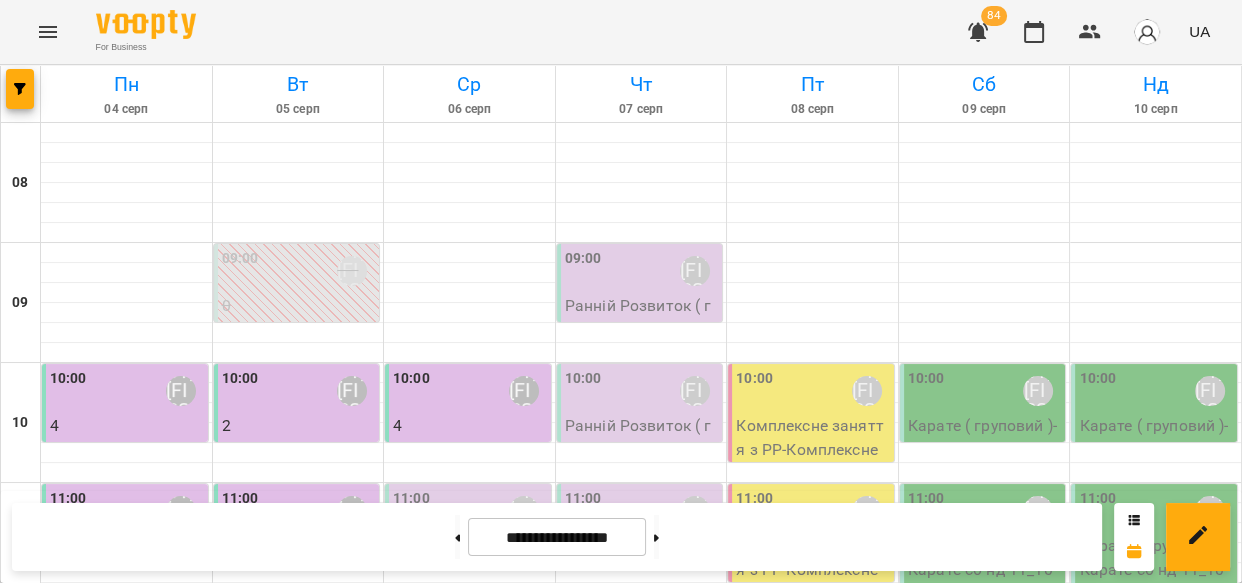 click 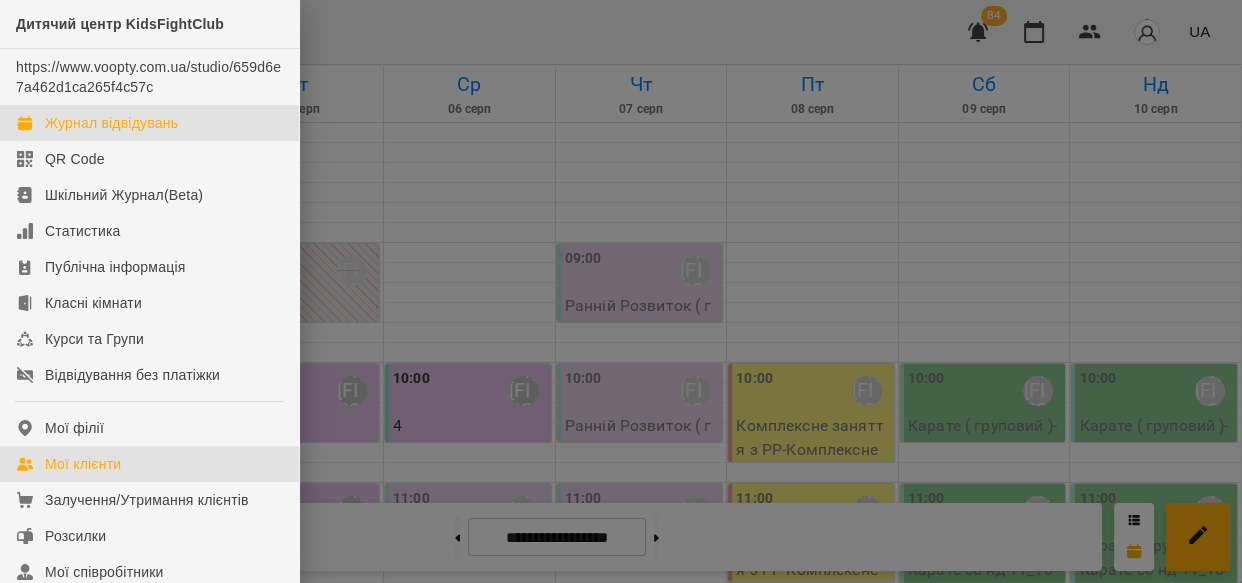 click on "Мої клієнти" at bounding box center (83, 464) 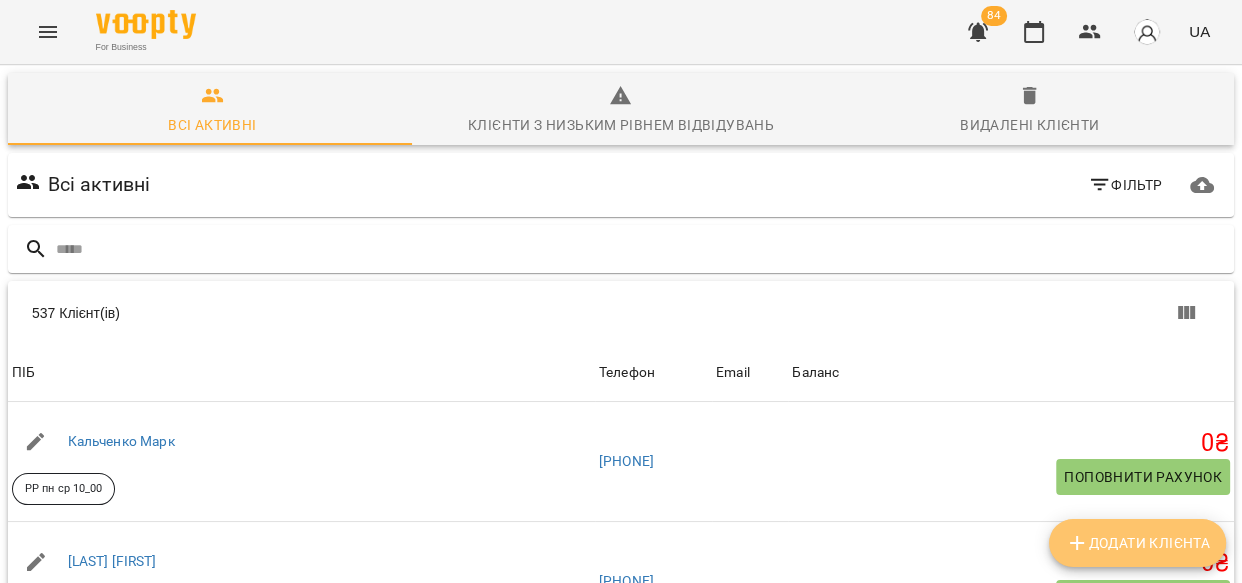 click on "Додати клієнта" at bounding box center [1137, 543] 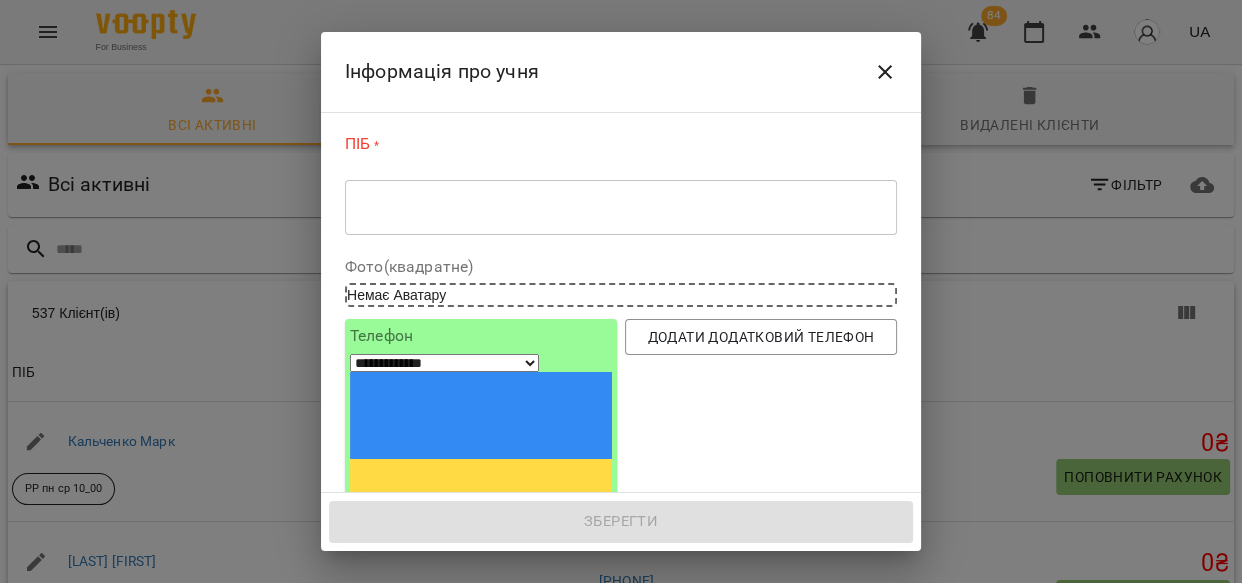 click at bounding box center (621, 207) 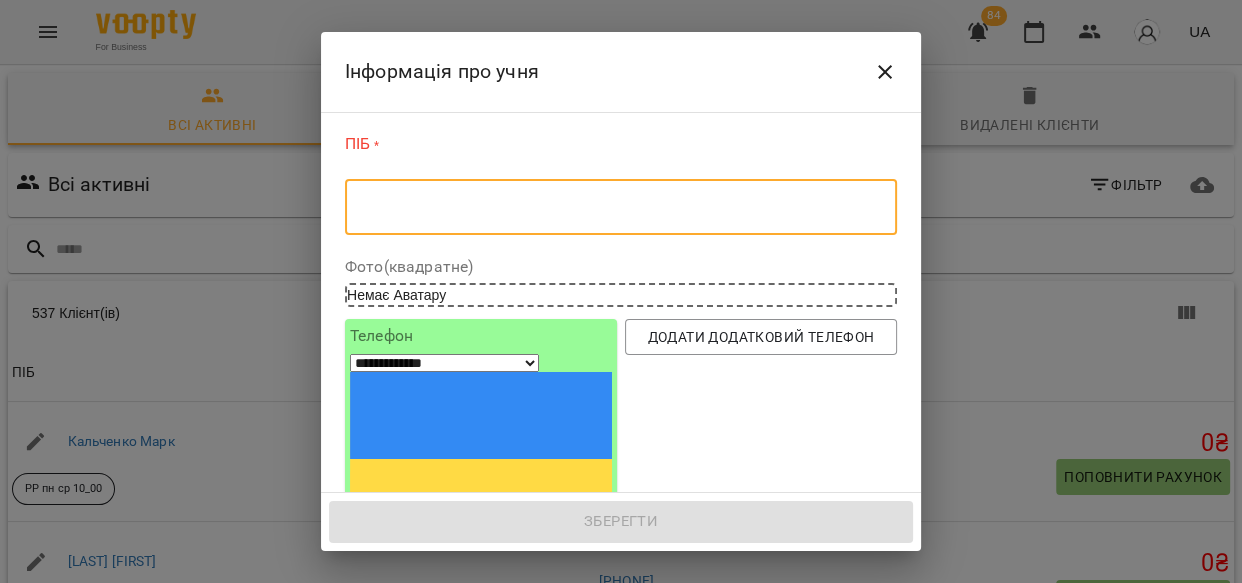 paste on "**********" 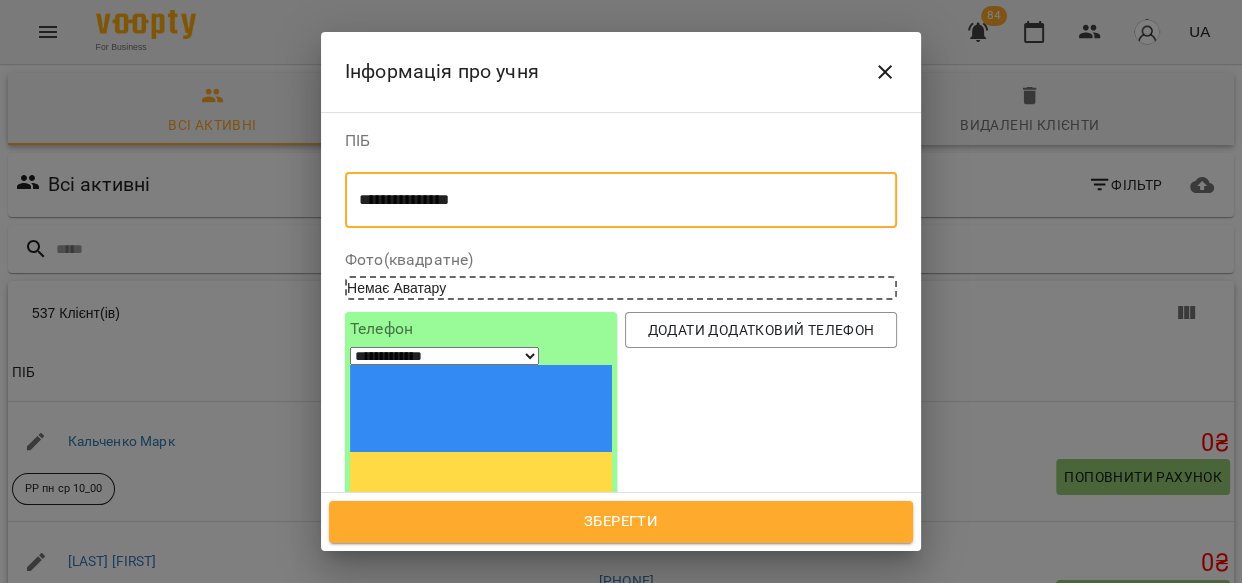type on "**********" 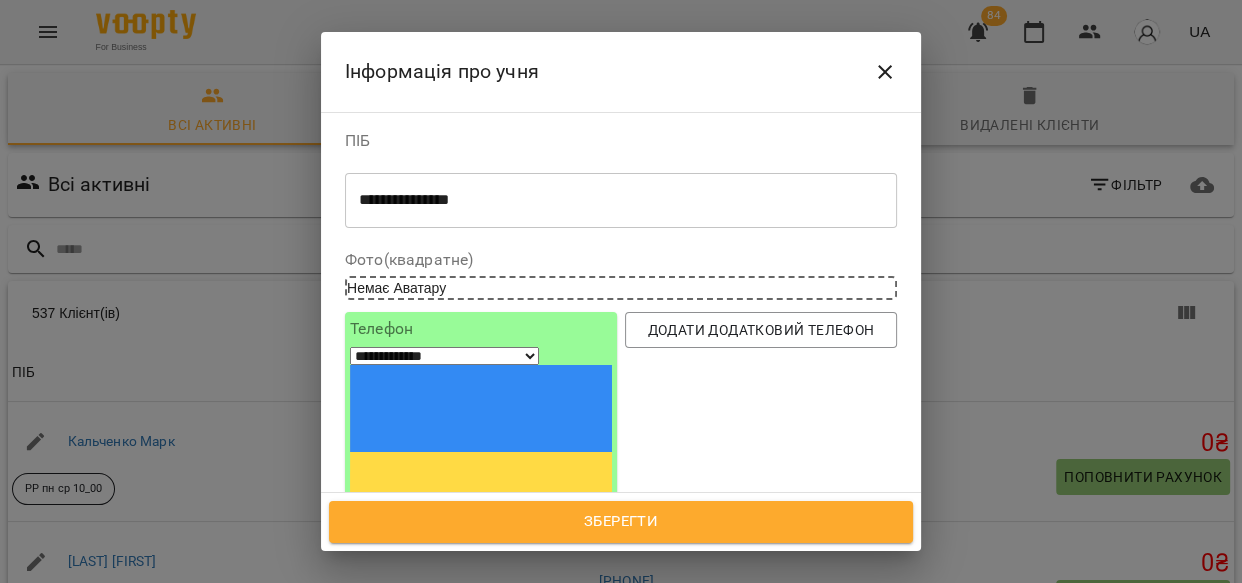 paste on "**********" 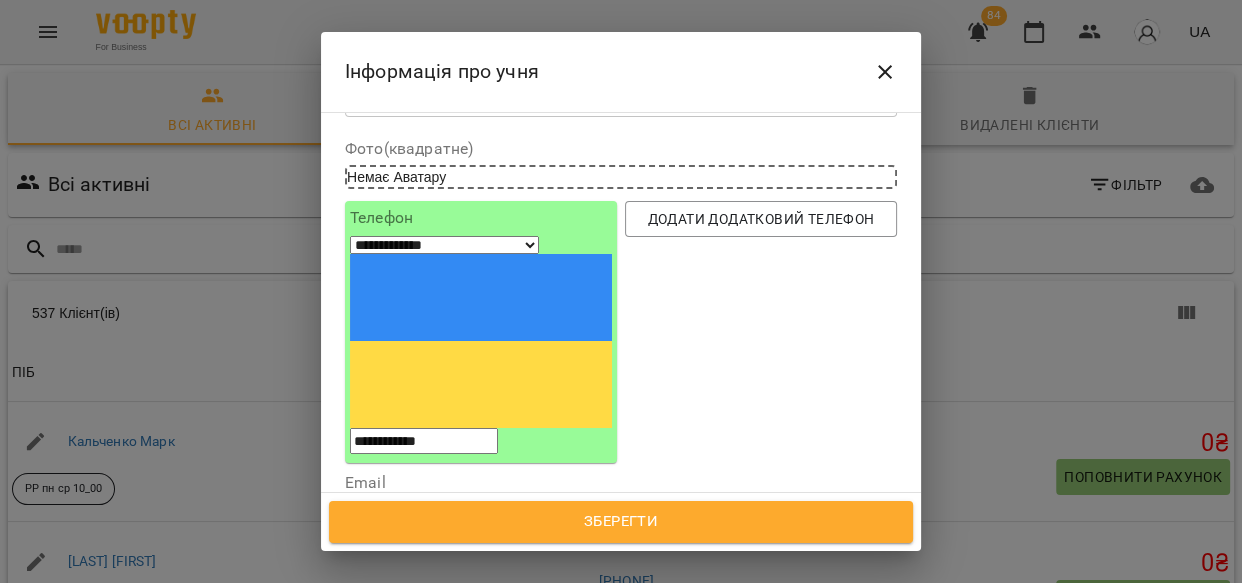 scroll, scrollTop: 149, scrollLeft: 0, axis: vertical 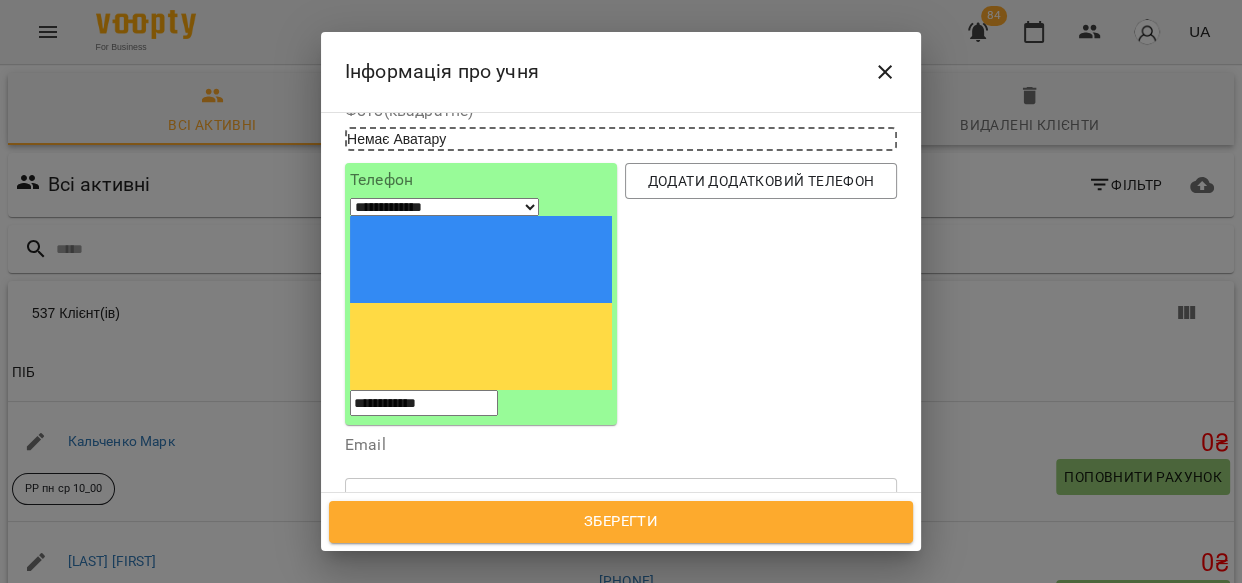 click on "Надрукуйте або оберіть..." at bounding box center (439, 599) 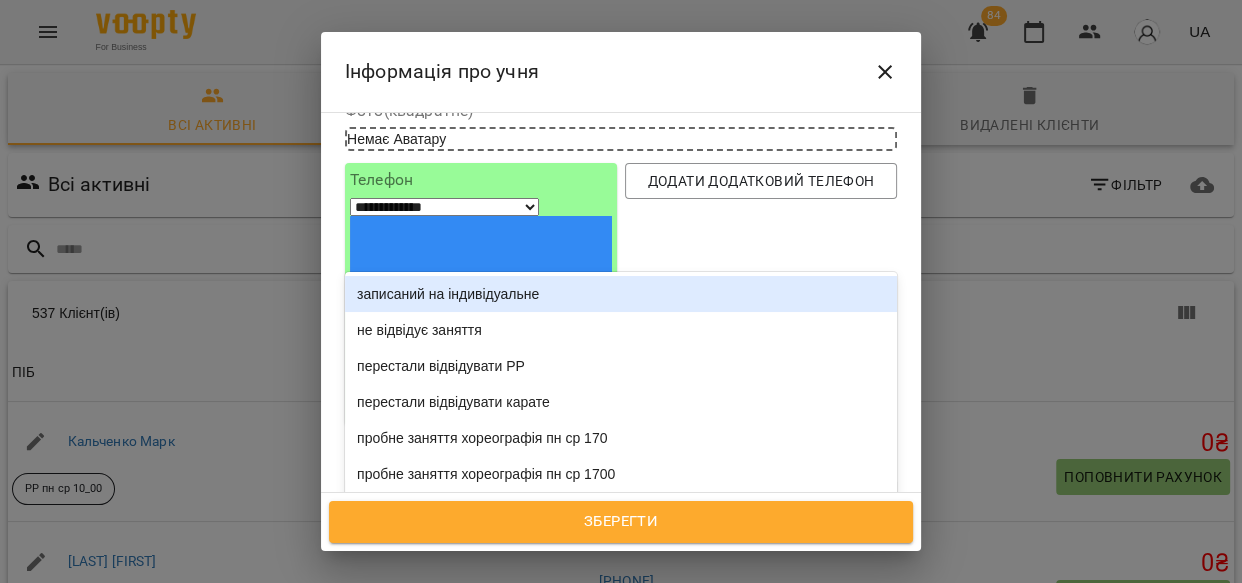 type on "**" 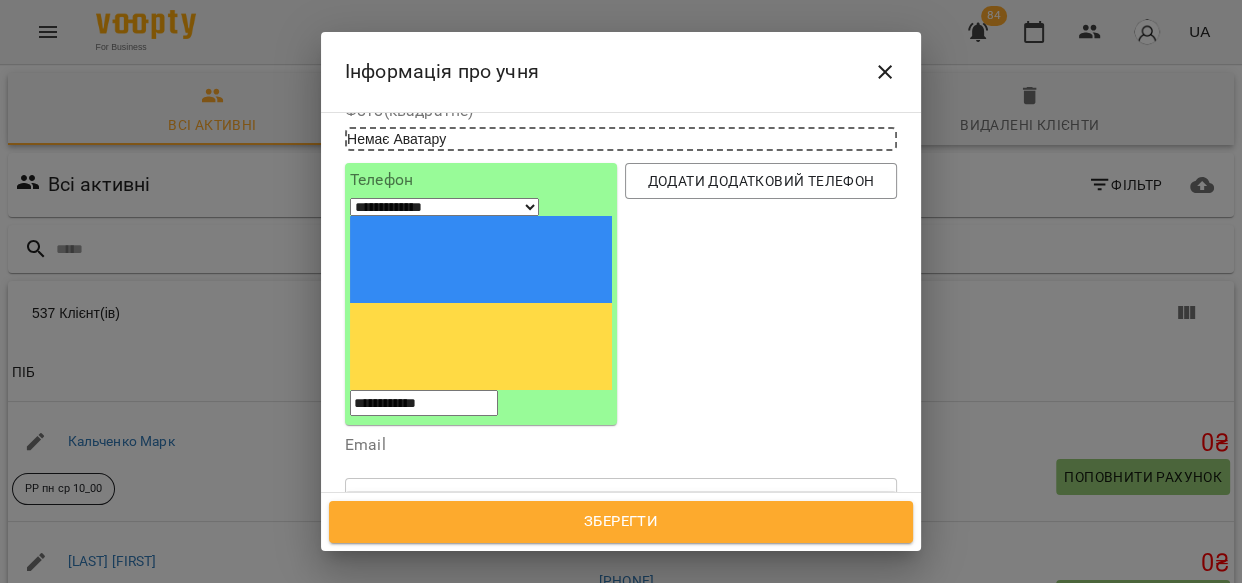click on "записаний на індивідуальне" at bounding box center [621, 514] 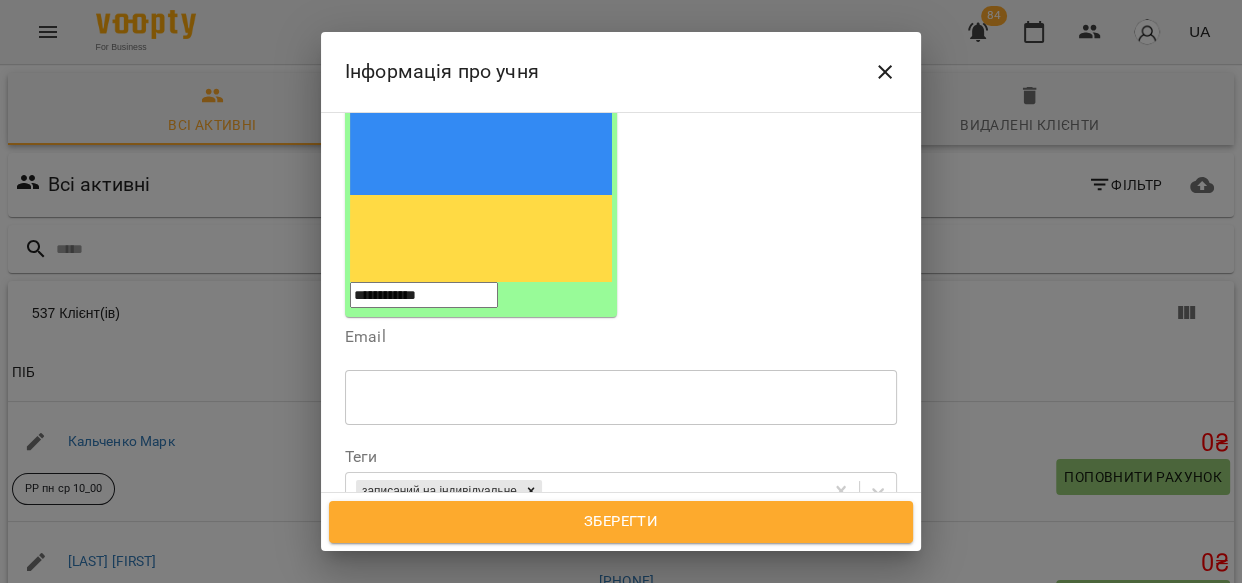 scroll, scrollTop: 320, scrollLeft: 0, axis: vertical 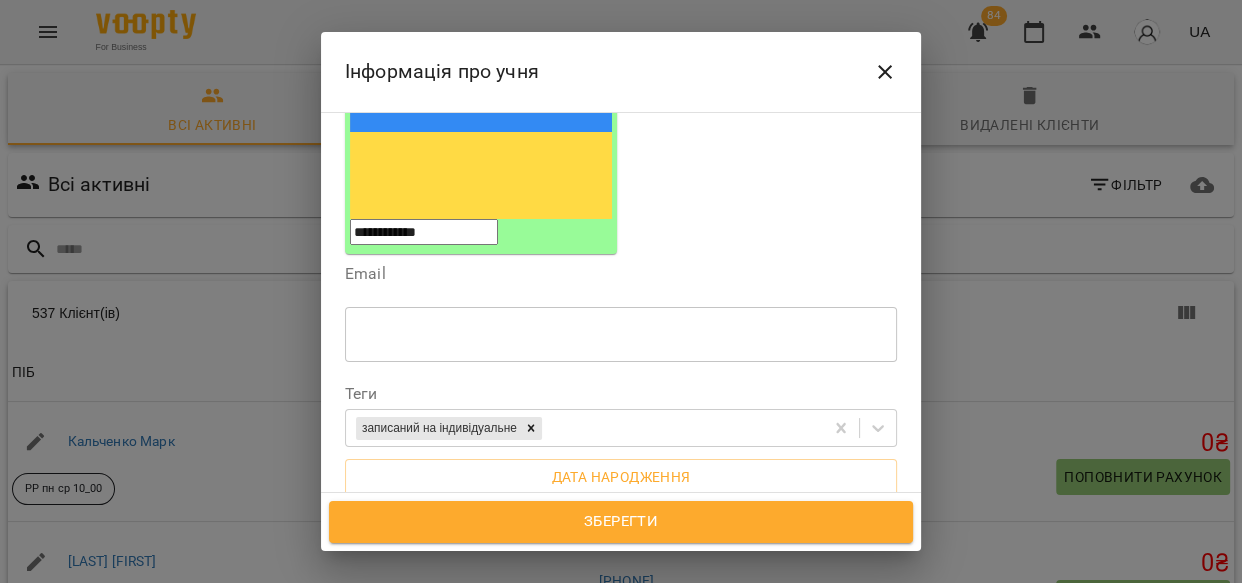 click at bounding box center (621, 575) 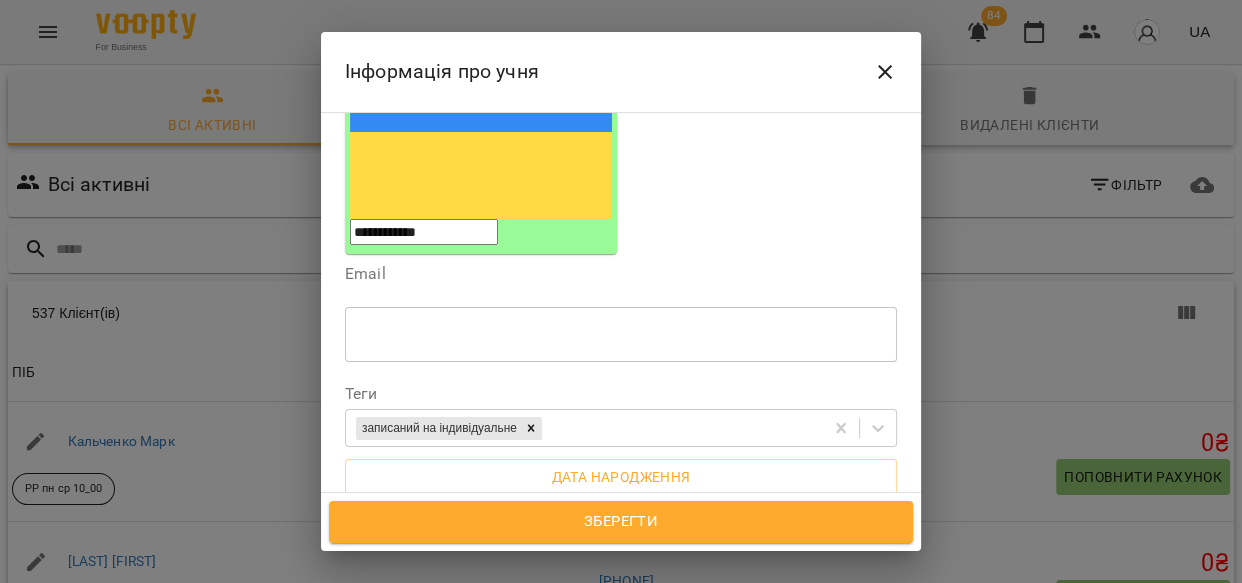 type on "**********" 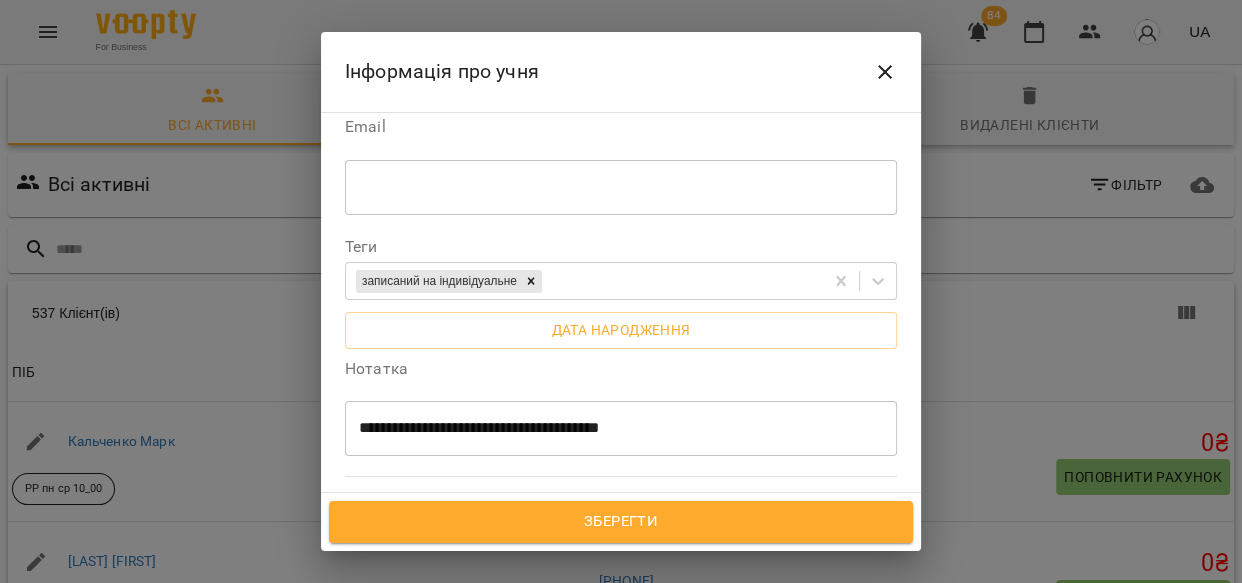 scroll, scrollTop: 546, scrollLeft: 0, axis: vertical 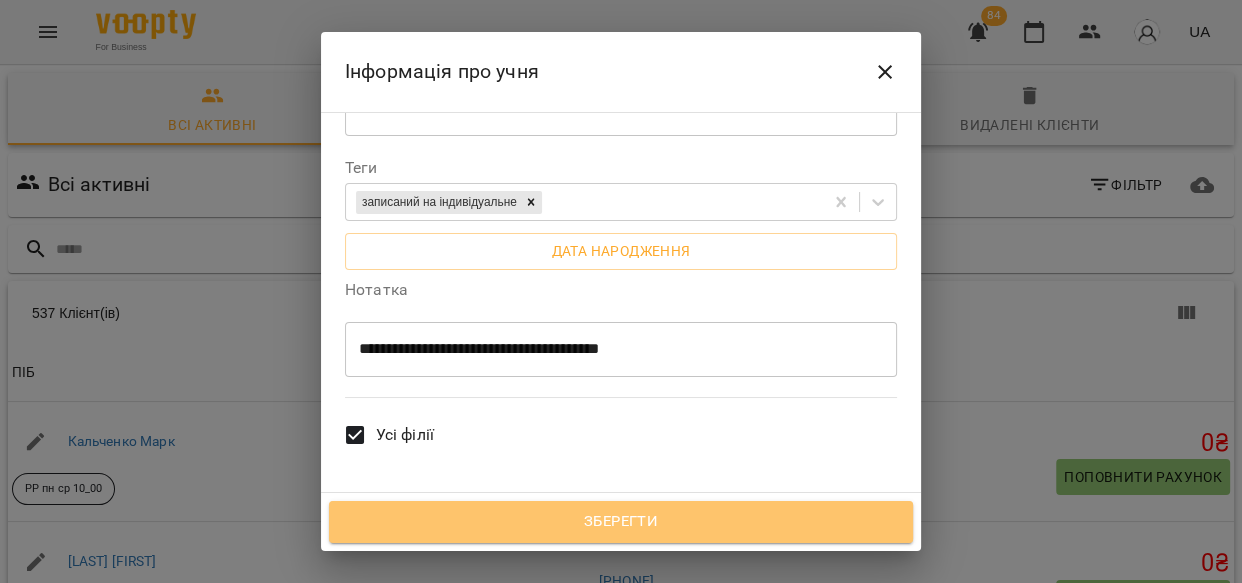 click on "Зберегти" at bounding box center [621, 522] 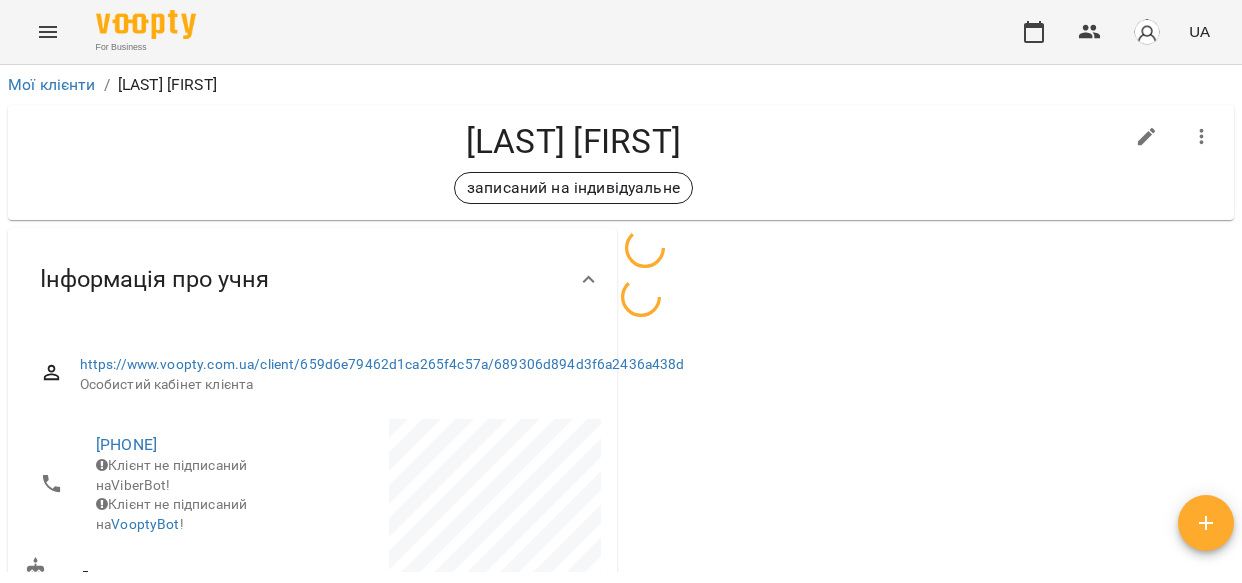 scroll, scrollTop: 0, scrollLeft: 0, axis: both 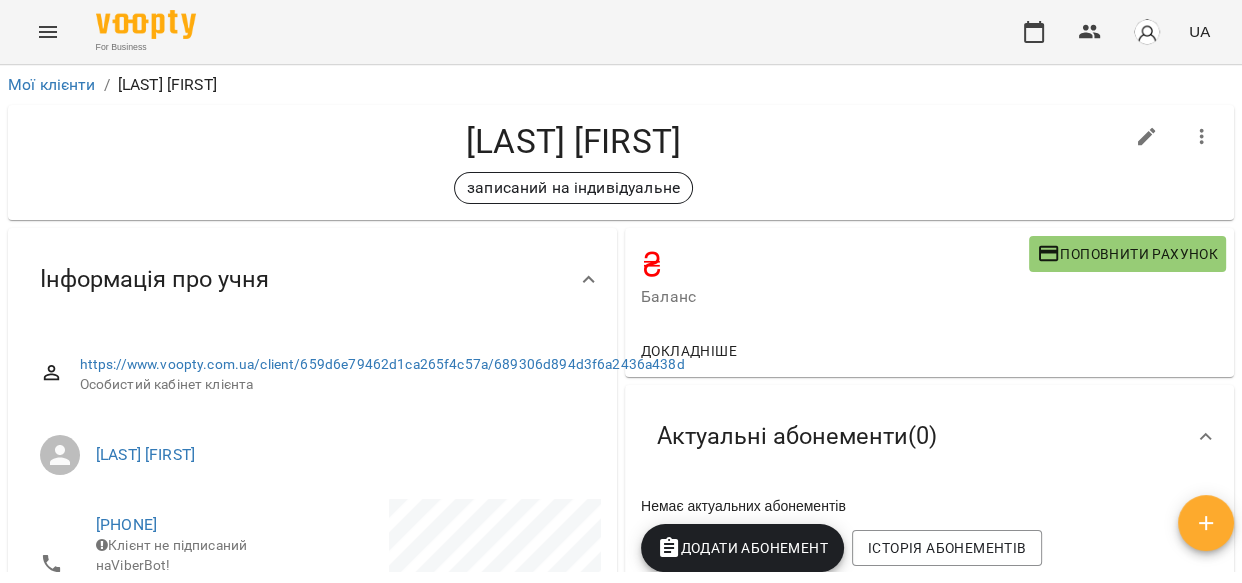 click 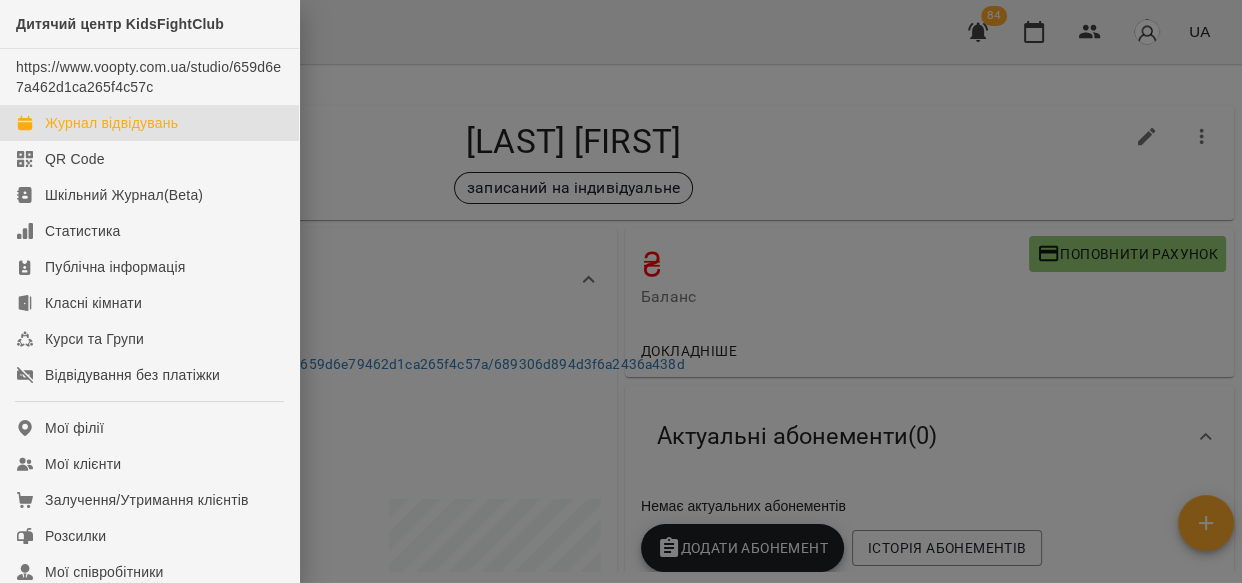 click on "Журнал відвідувань" at bounding box center [111, 123] 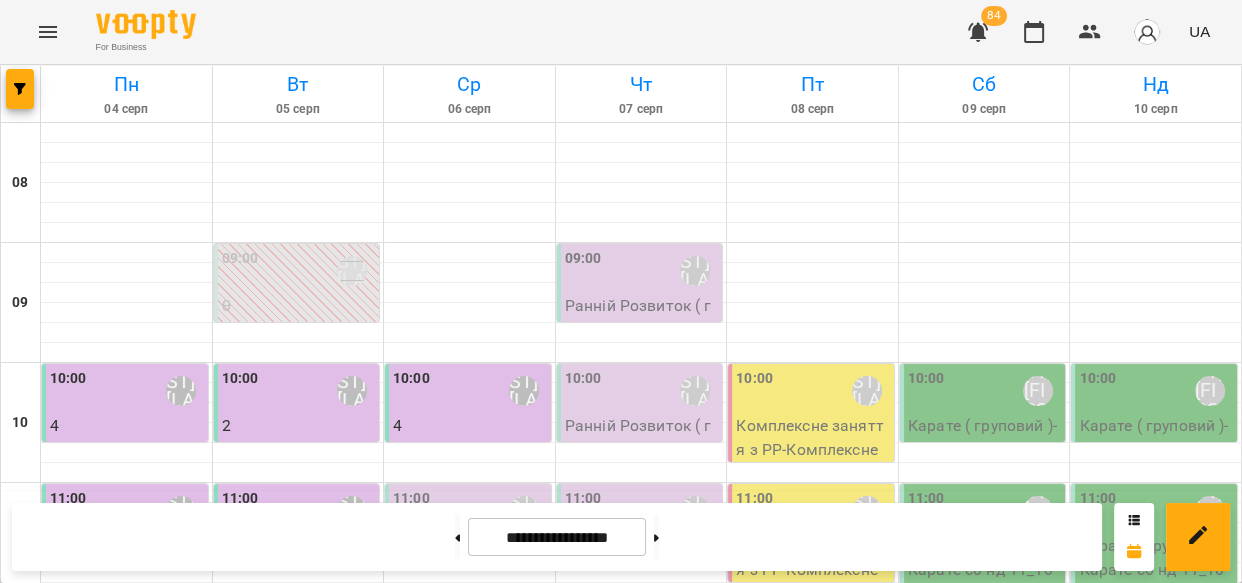 scroll, scrollTop: 513, scrollLeft: 0, axis: vertical 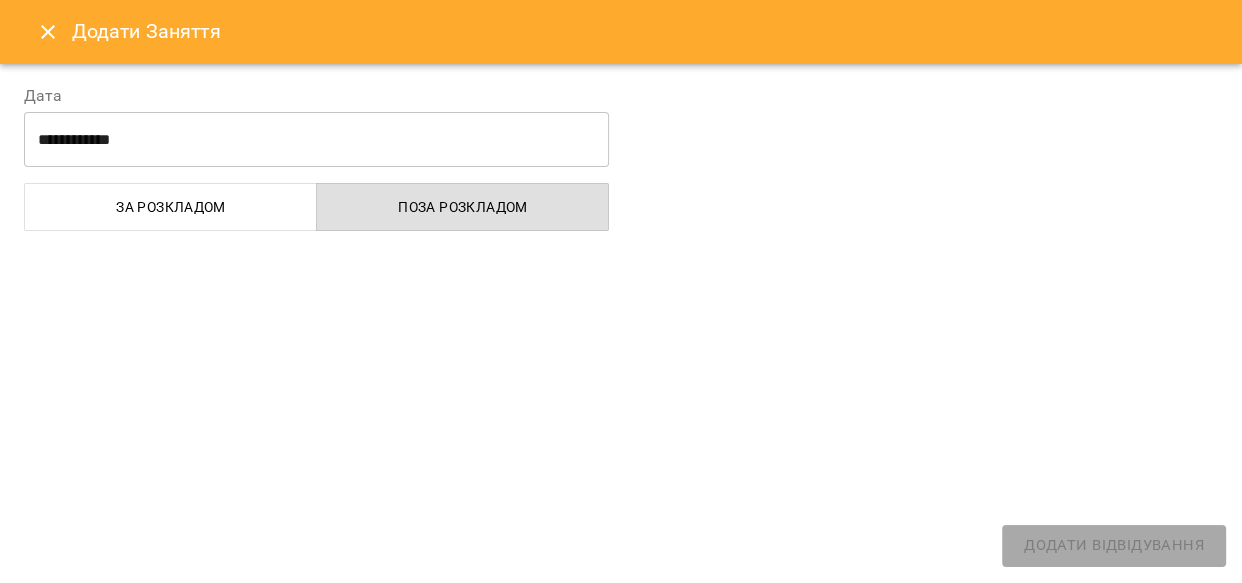 select 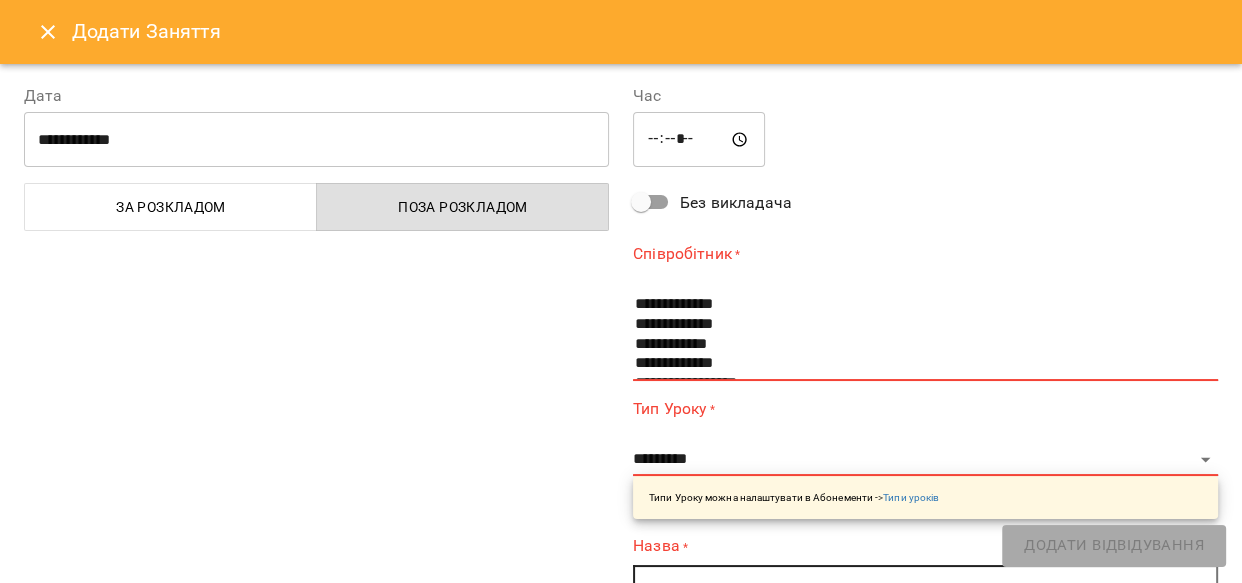 click on "*****" at bounding box center (699, 140) 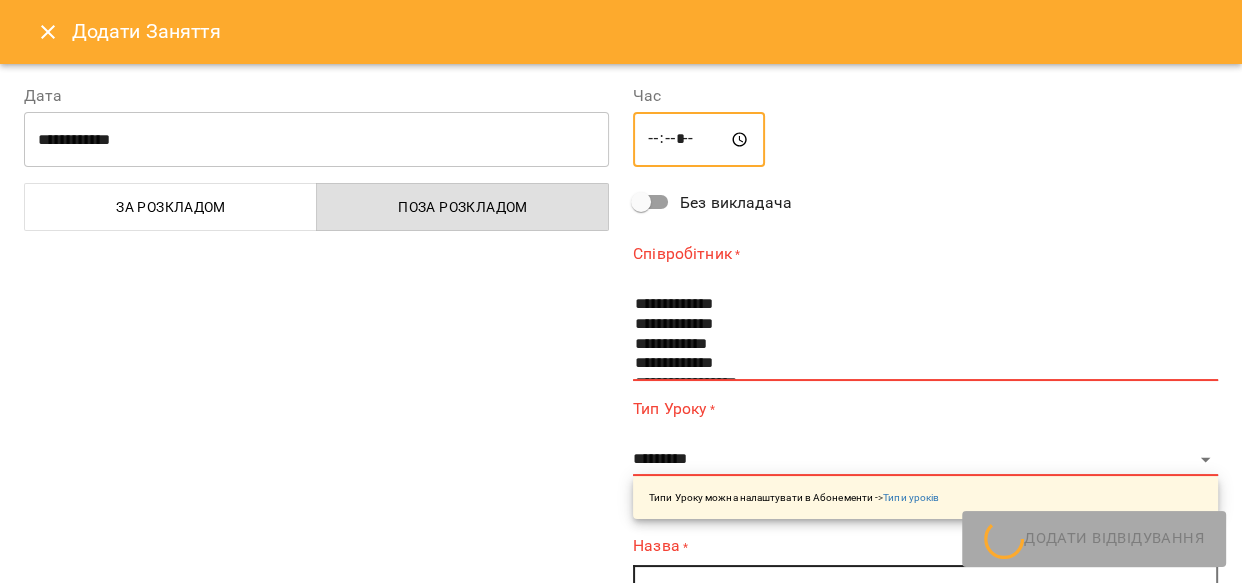 type on "*****" 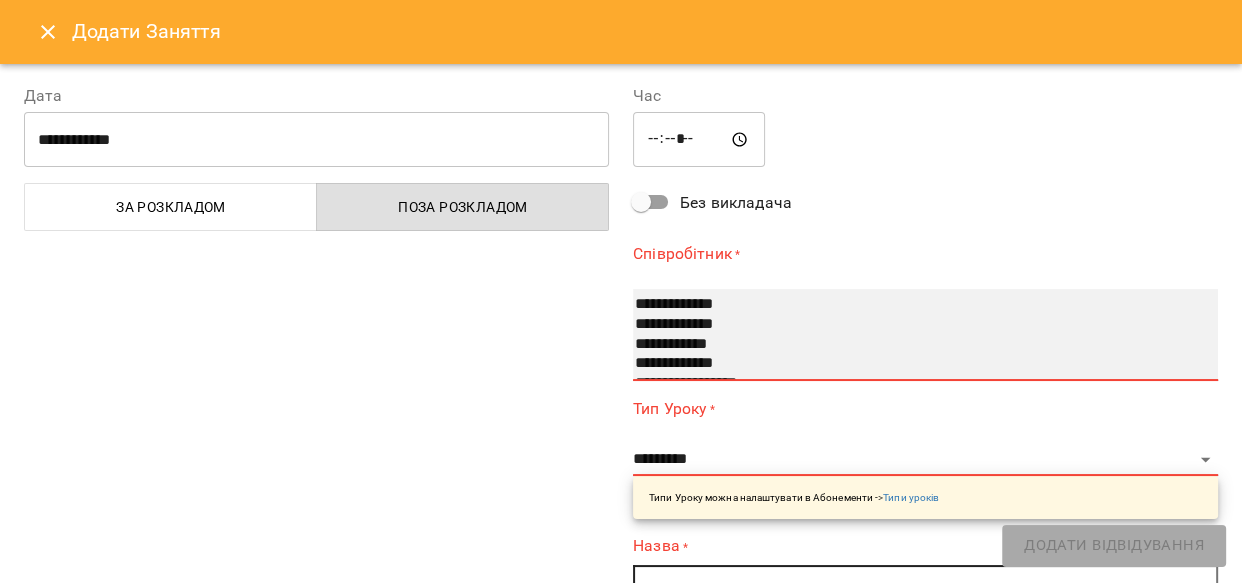 select on "**********" 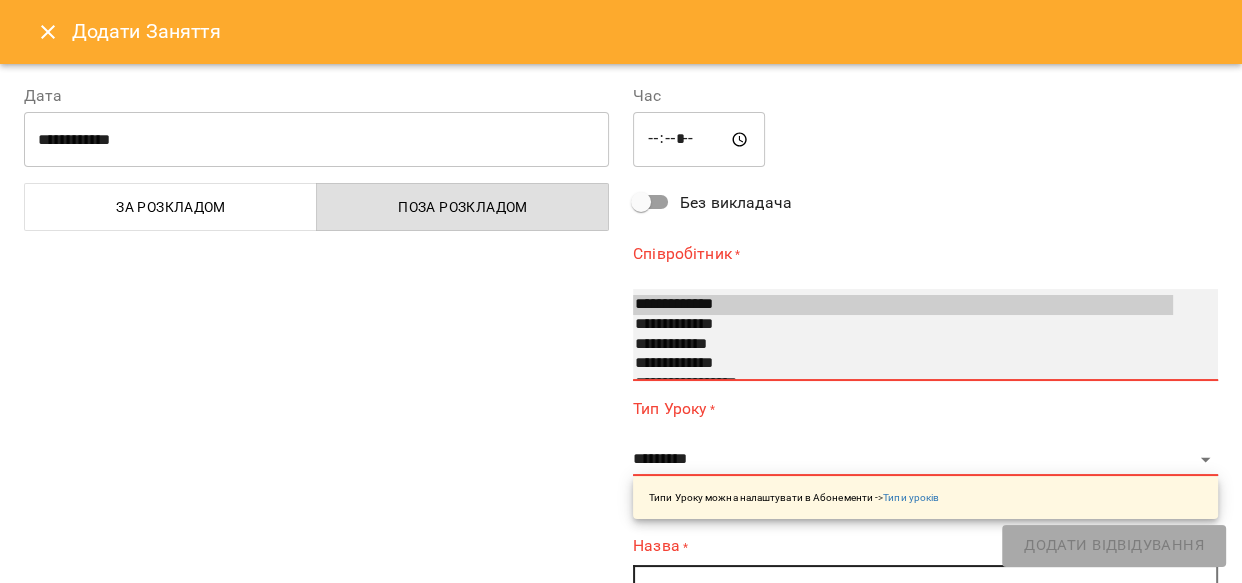 click on "**********" at bounding box center [903, 305] 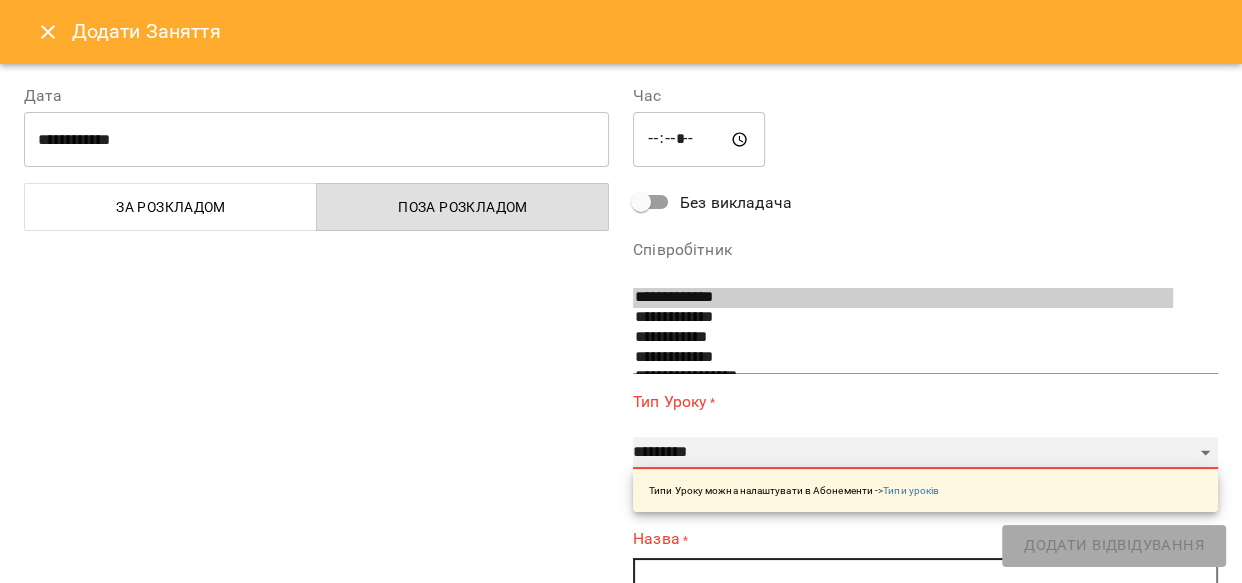 click on "**********" at bounding box center (925, 453) 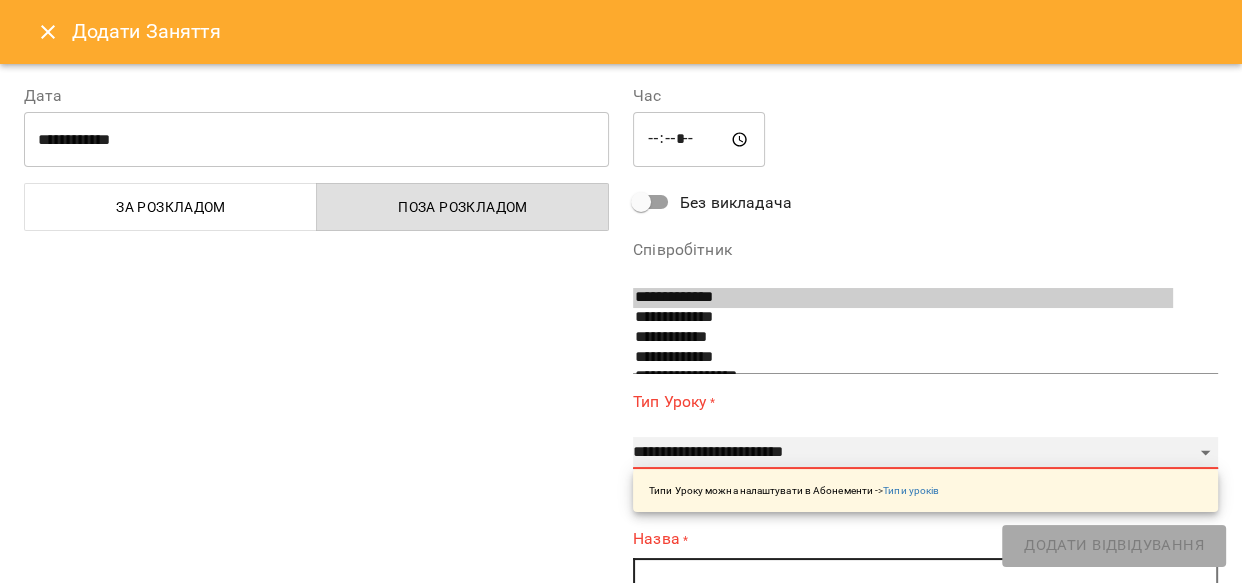 click on "**********" at bounding box center (925, 453) 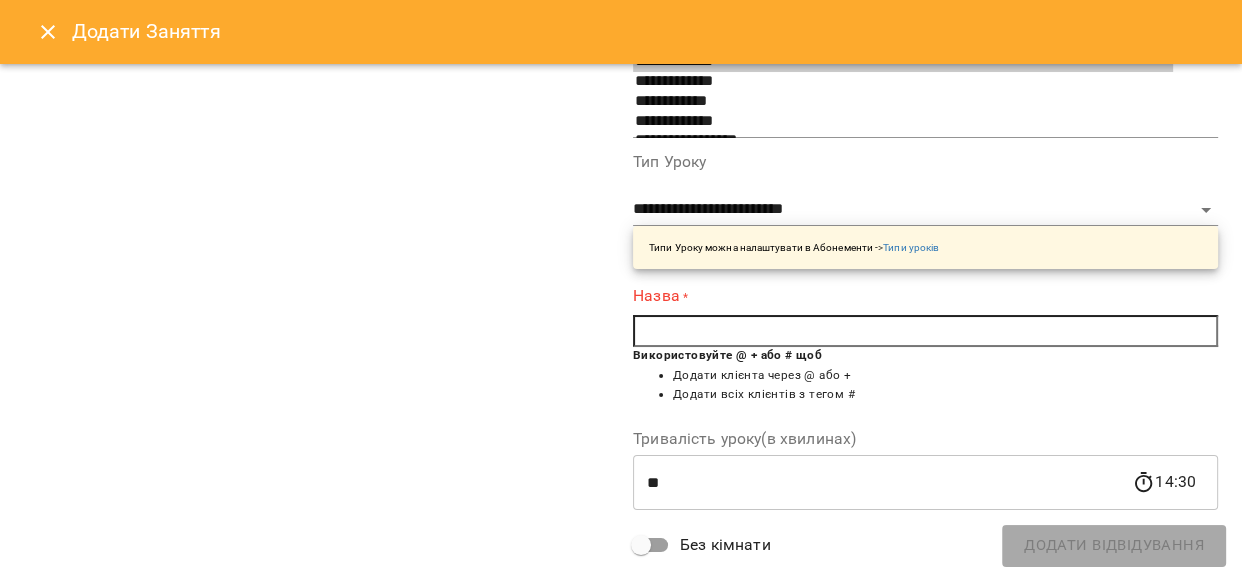 scroll, scrollTop: 239, scrollLeft: 0, axis: vertical 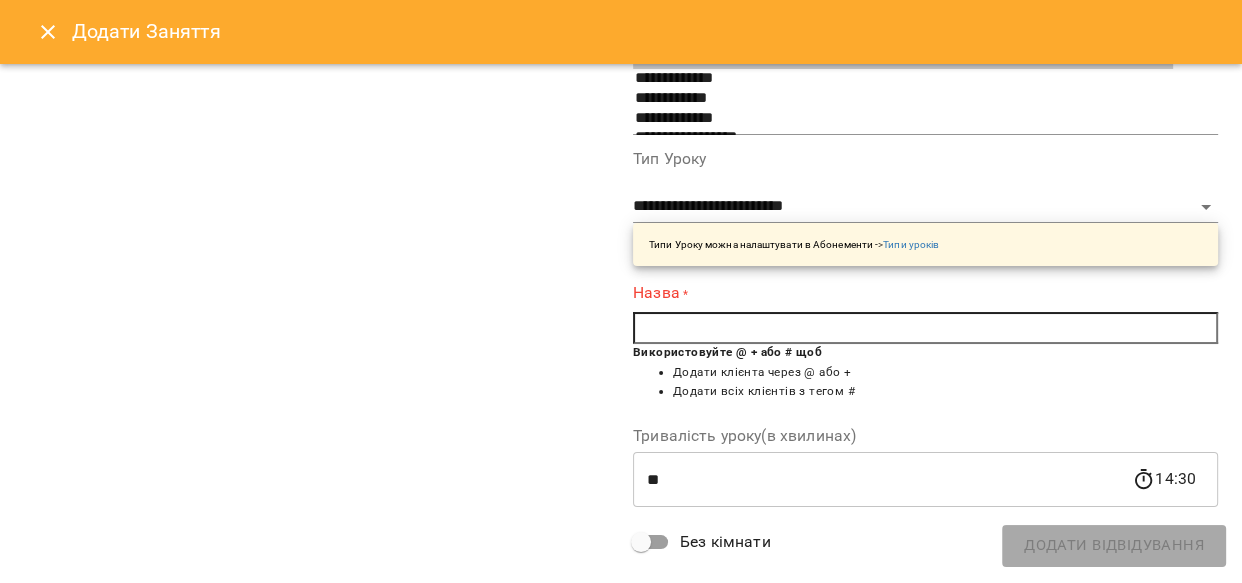 click at bounding box center (925, 328) 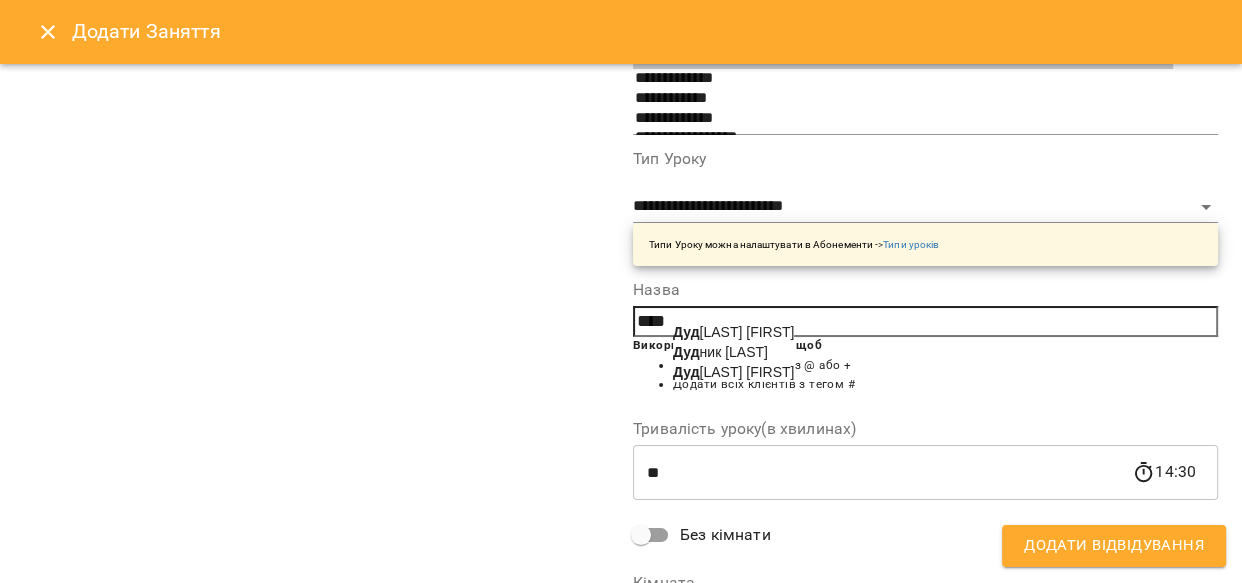 click on "[LAST] [FIRST]" at bounding box center [733, 332] 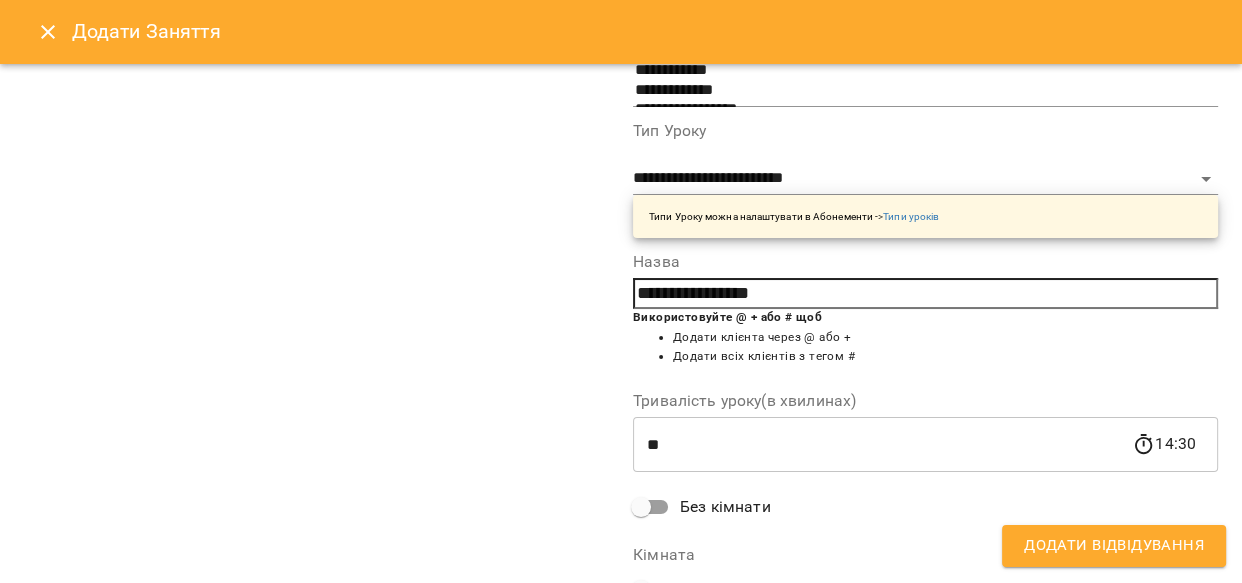 scroll, scrollTop: 291, scrollLeft: 0, axis: vertical 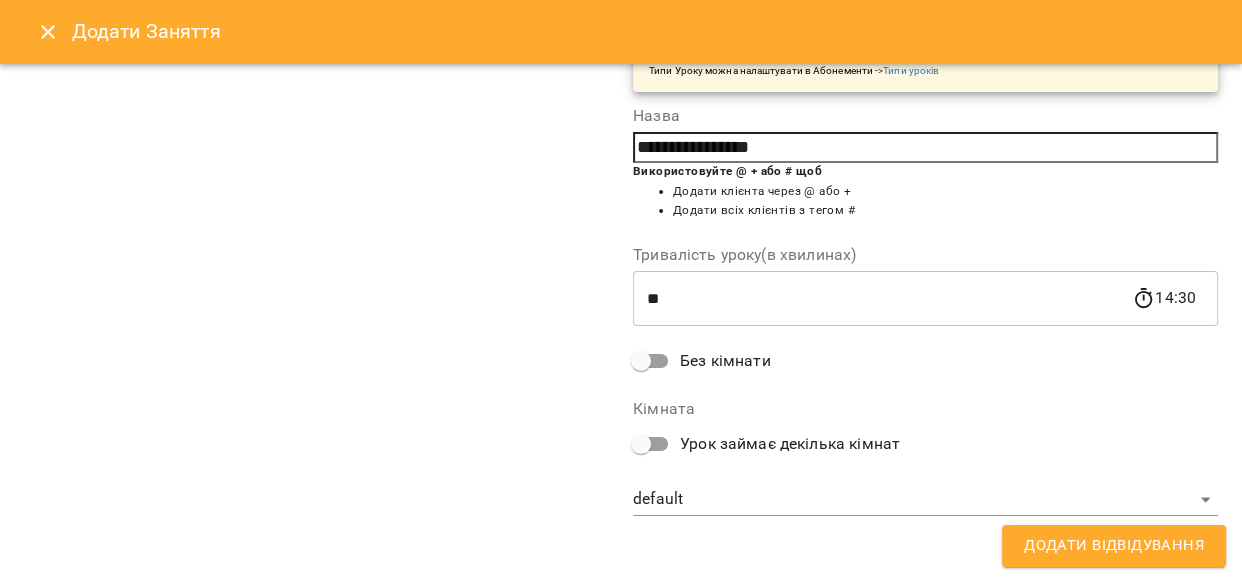 click on "Додати Відвідування" at bounding box center (1114, 546) 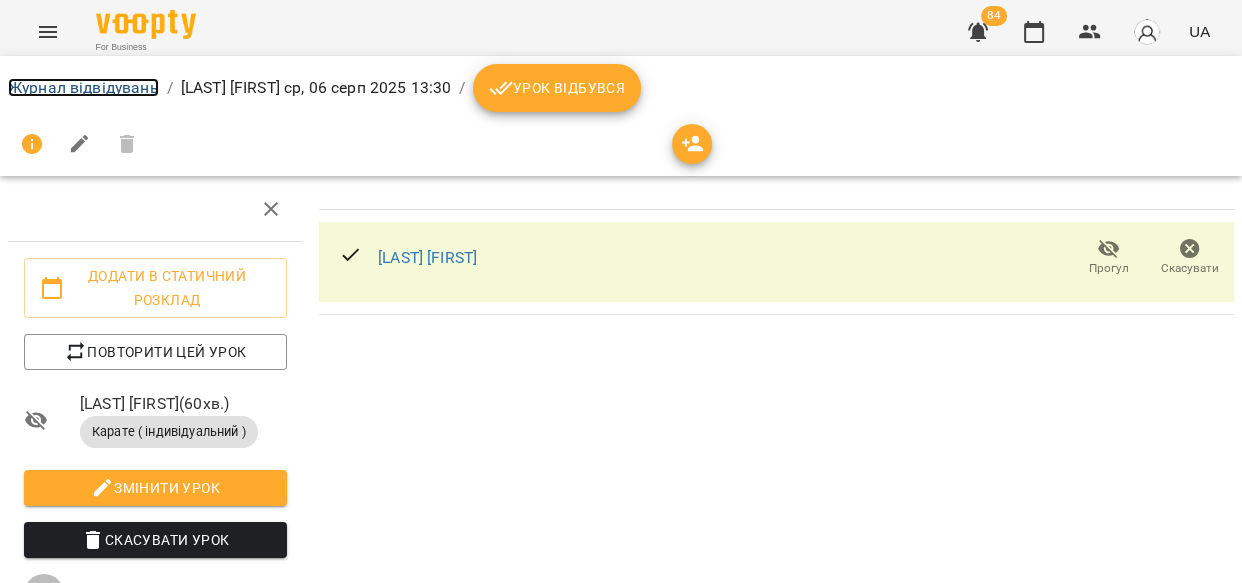 click on "Журнал відвідувань" at bounding box center [83, 87] 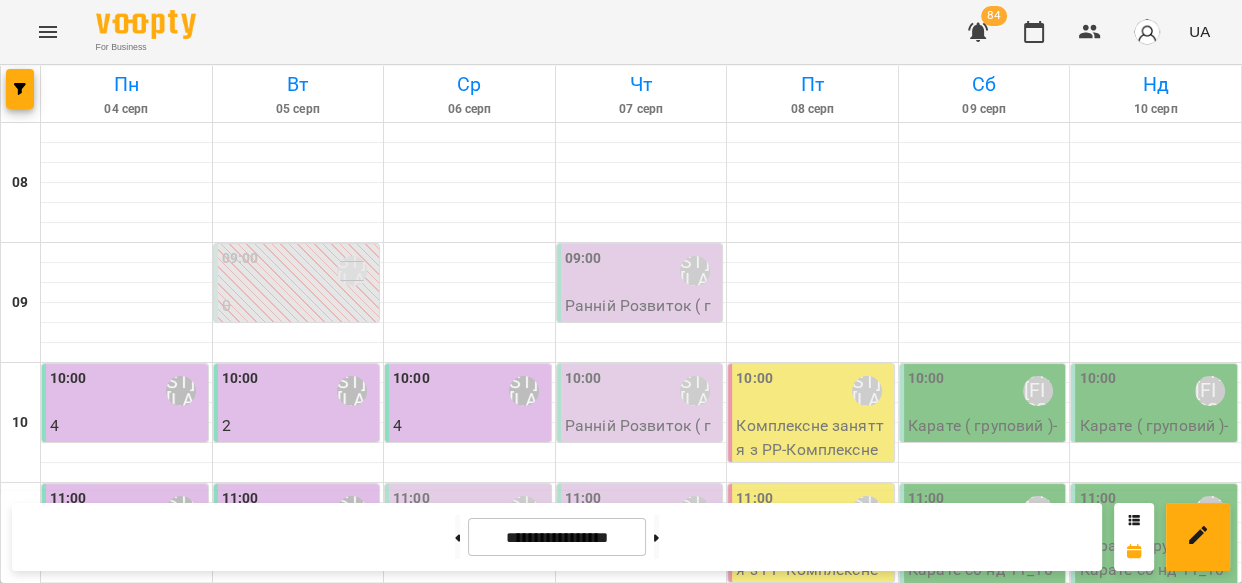 scroll, scrollTop: 478, scrollLeft: 0, axis: vertical 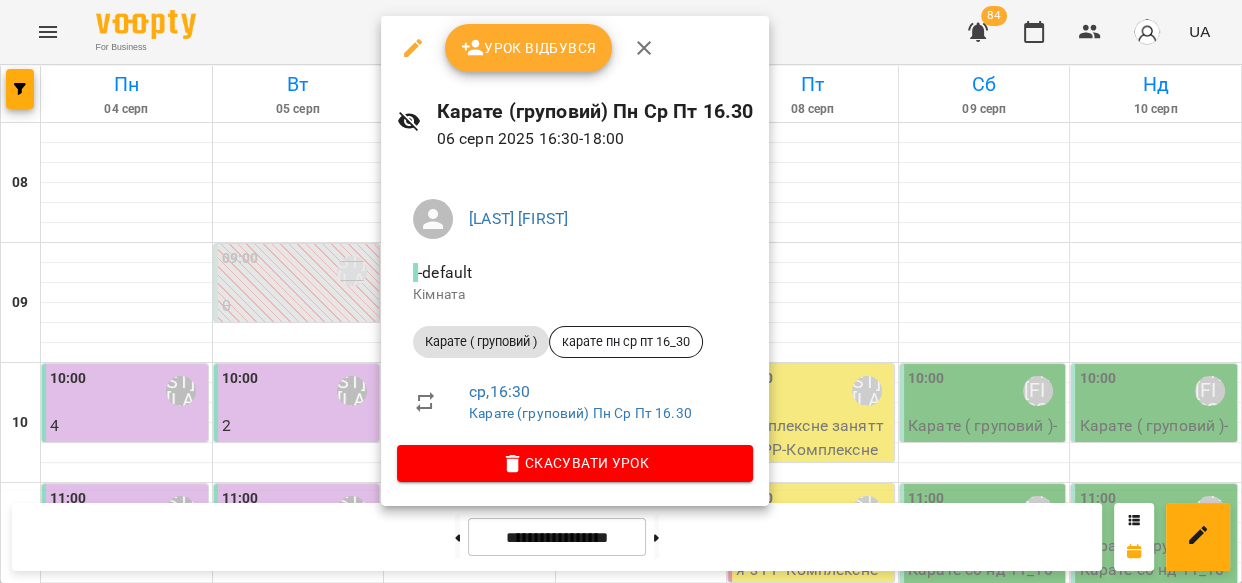 click 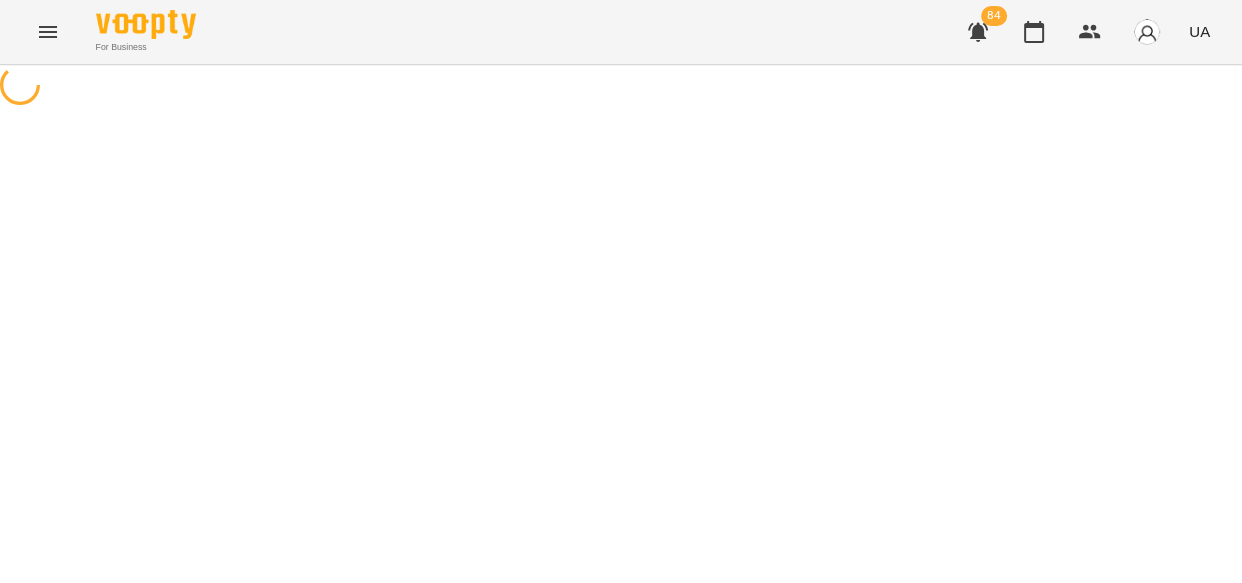 select on "**********" 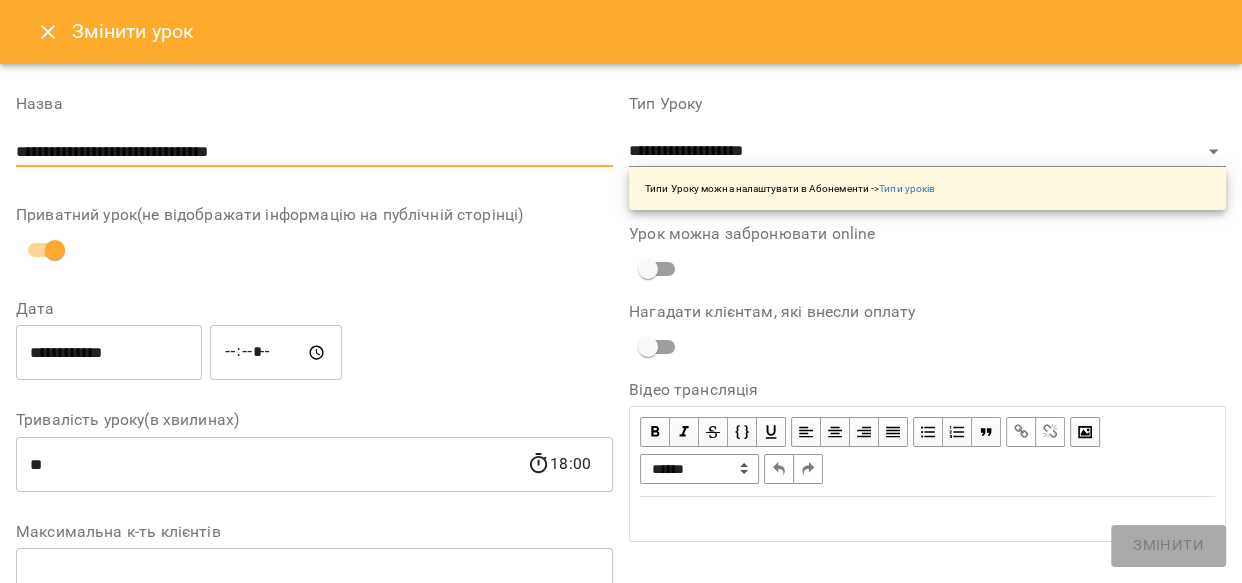 click on "**********" at bounding box center (314, 152) 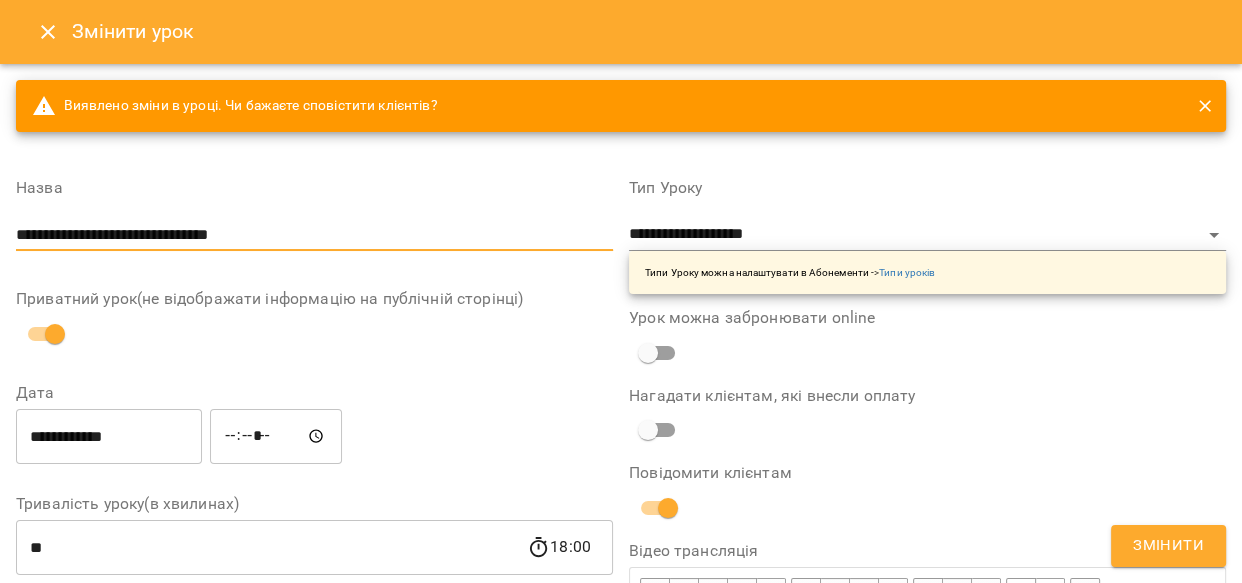 type on "**********" 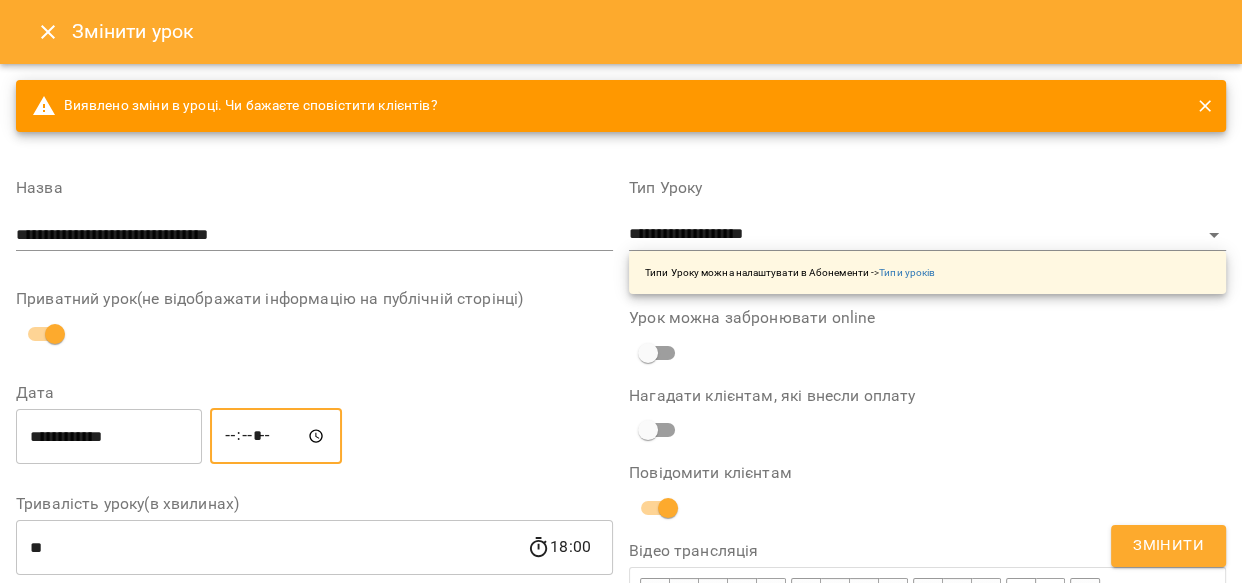 click on "*****" at bounding box center (276, 436) 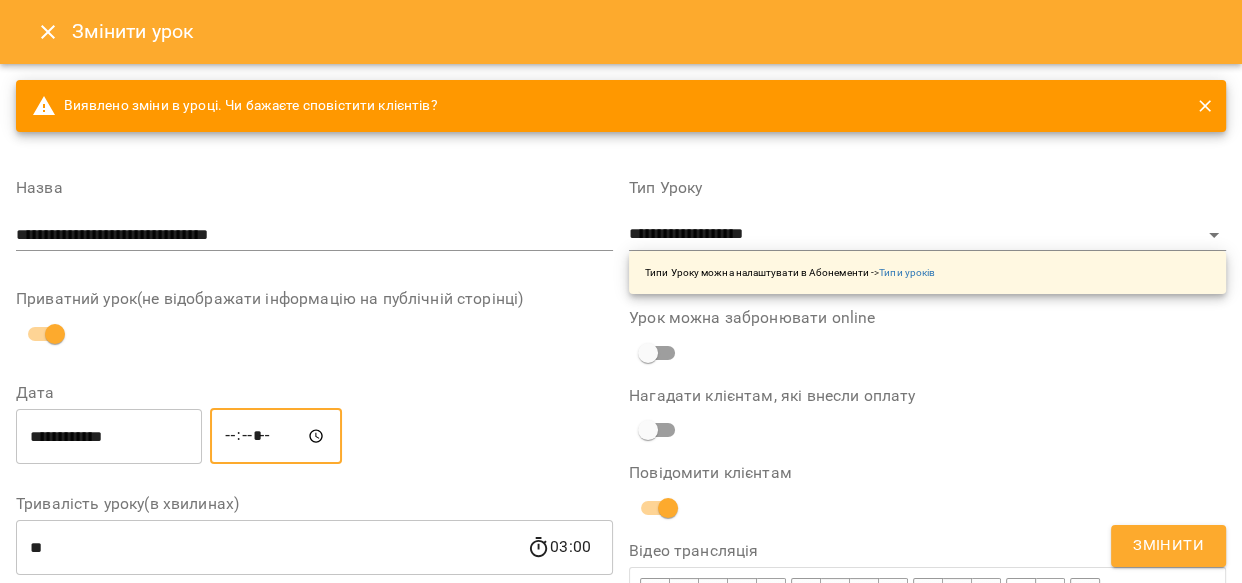 type on "*****" 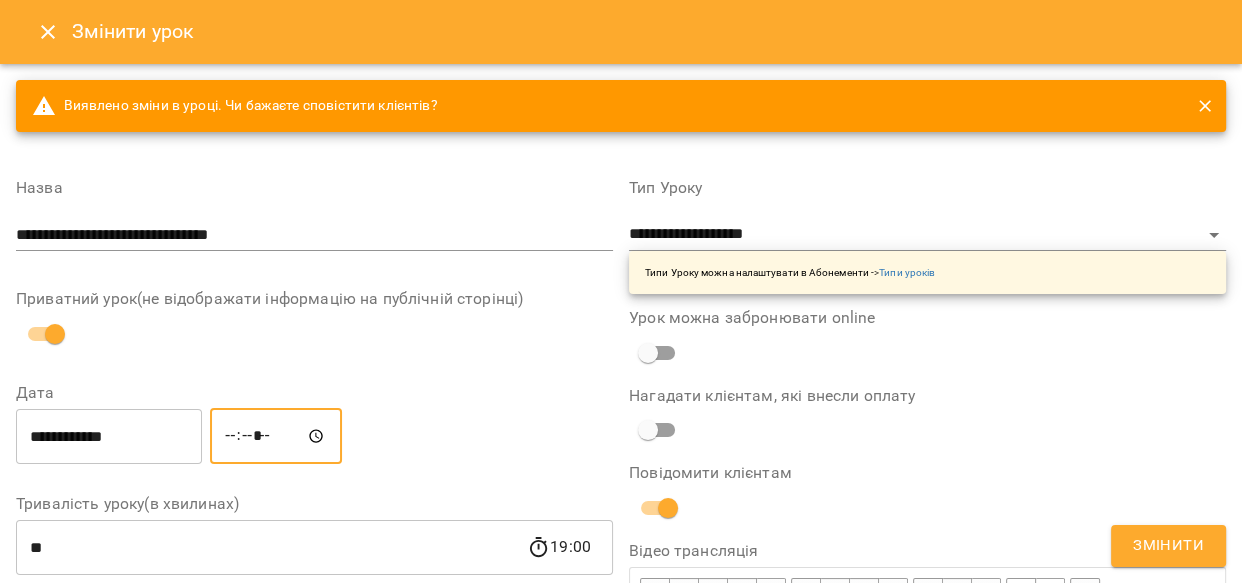 click on "Змінити" at bounding box center (1168, 546) 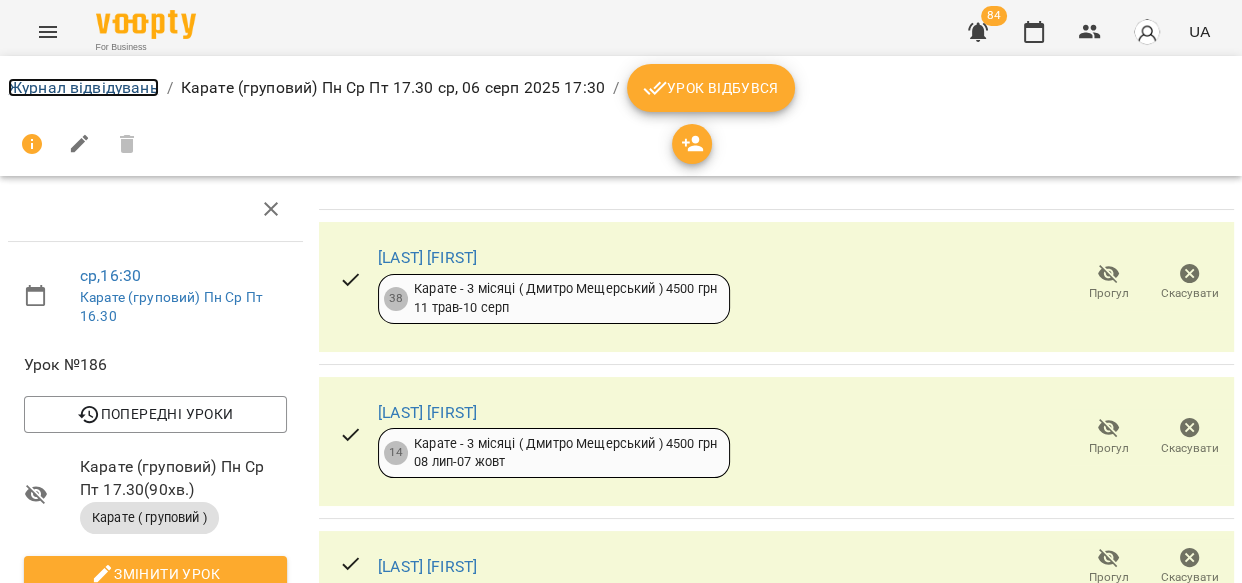 click on "Журнал відвідувань" at bounding box center [83, 87] 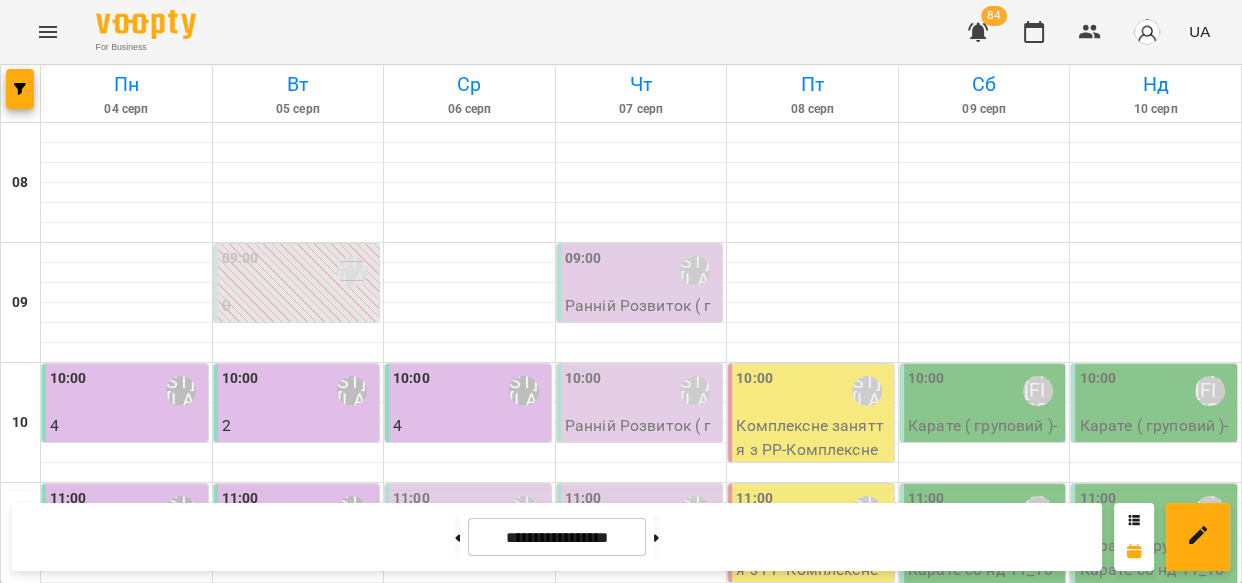 scroll, scrollTop: 451, scrollLeft: 0, axis: vertical 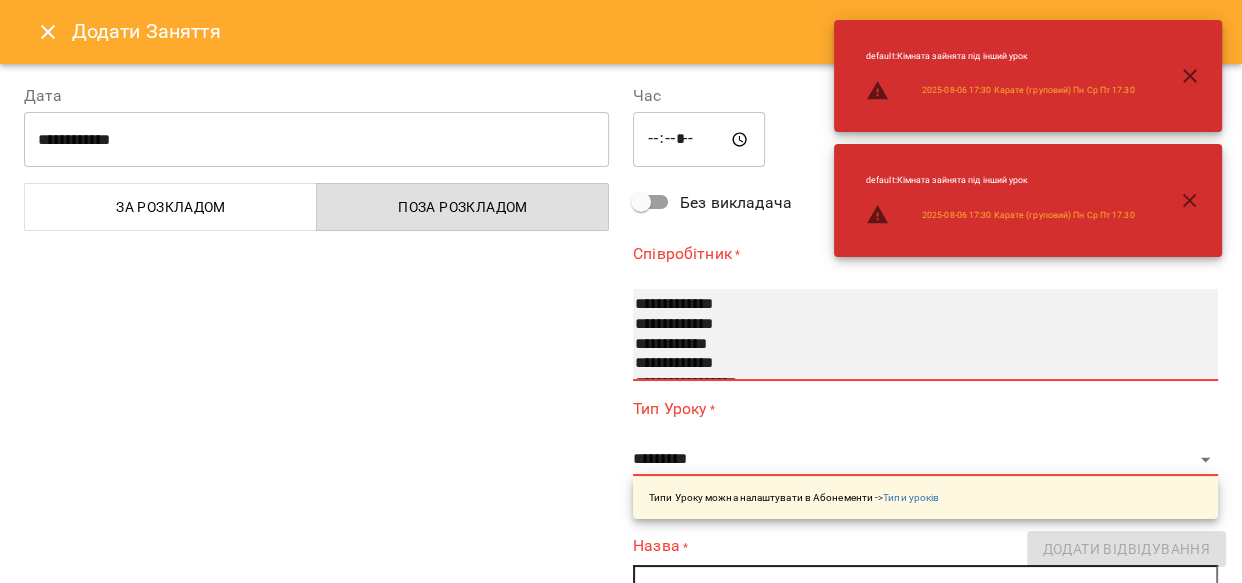 select on "**********" 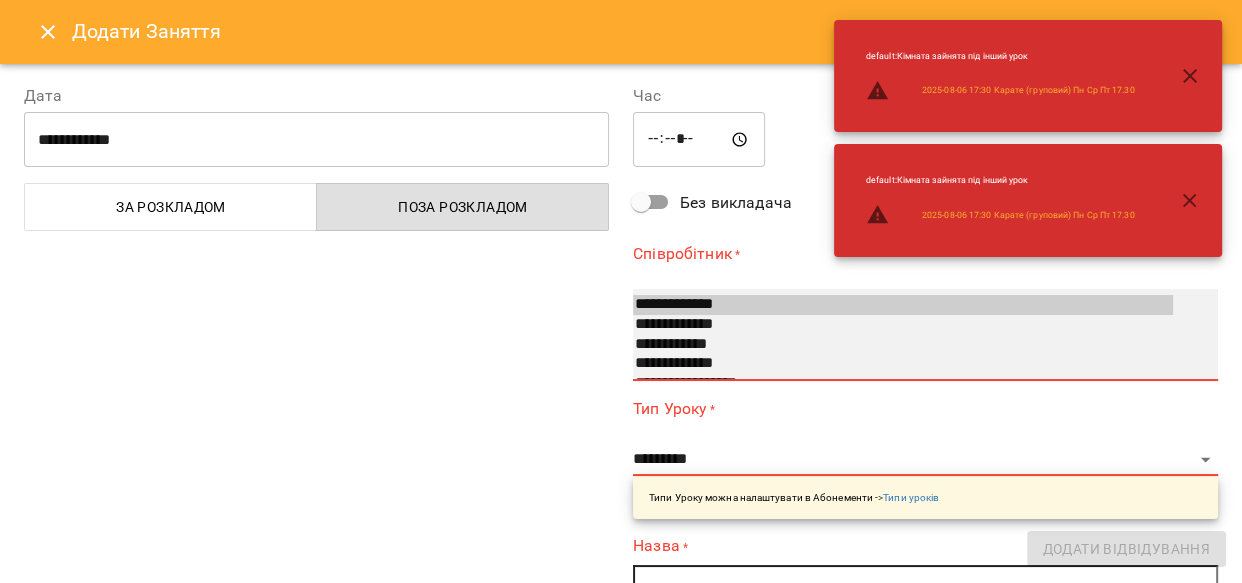 click on "**********" at bounding box center (903, 305) 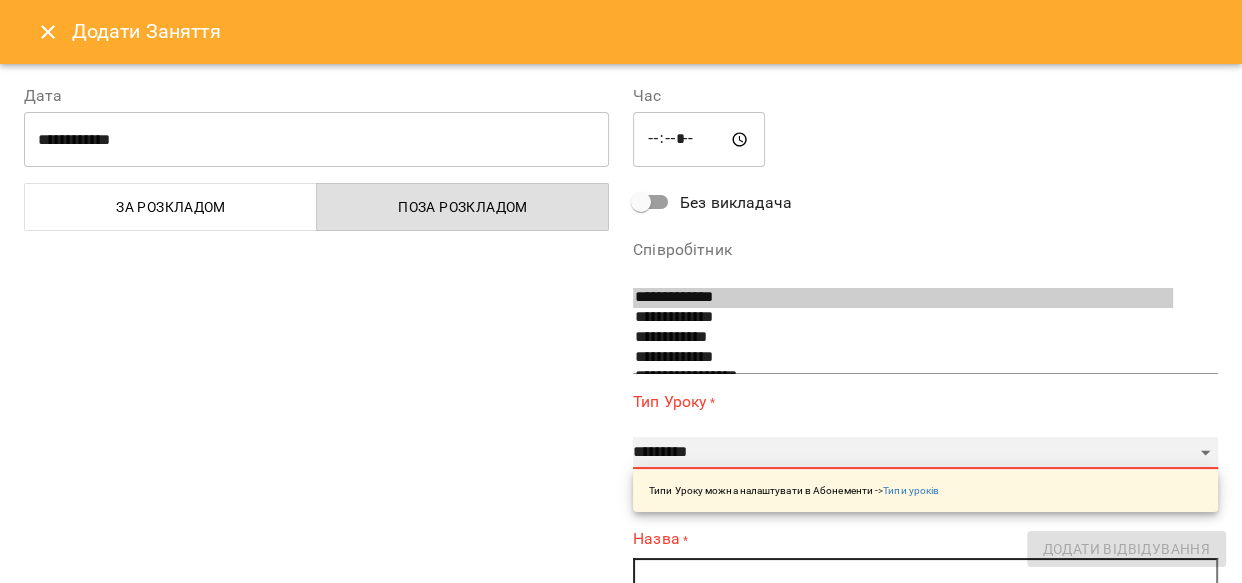 click on "**********" at bounding box center (925, 453) 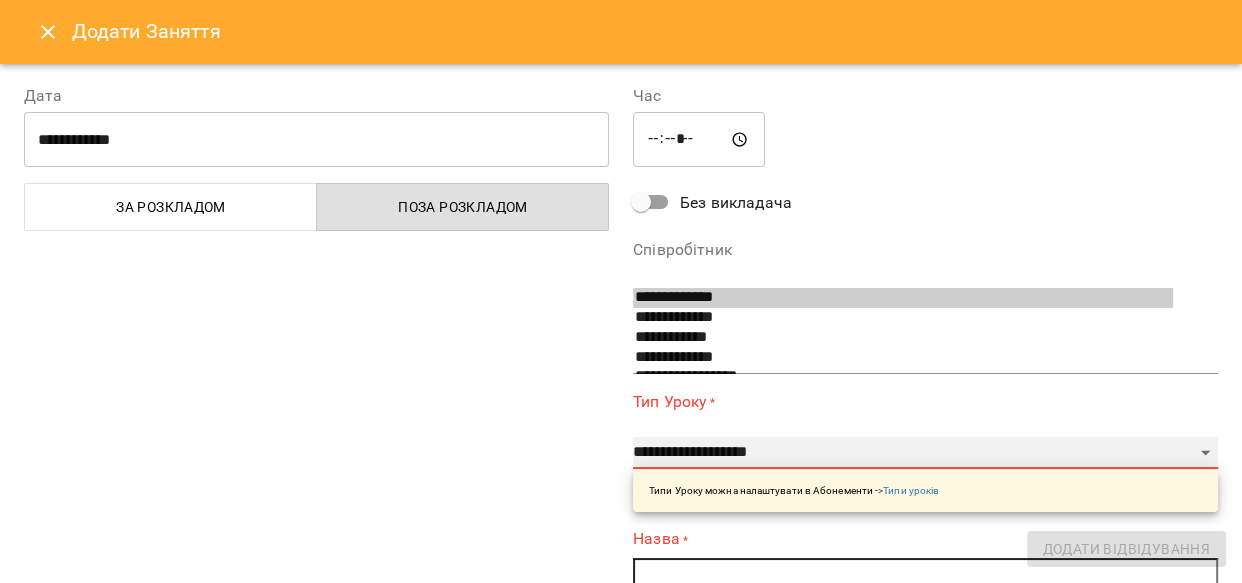 click on "**********" at bounding box center (925, 453) 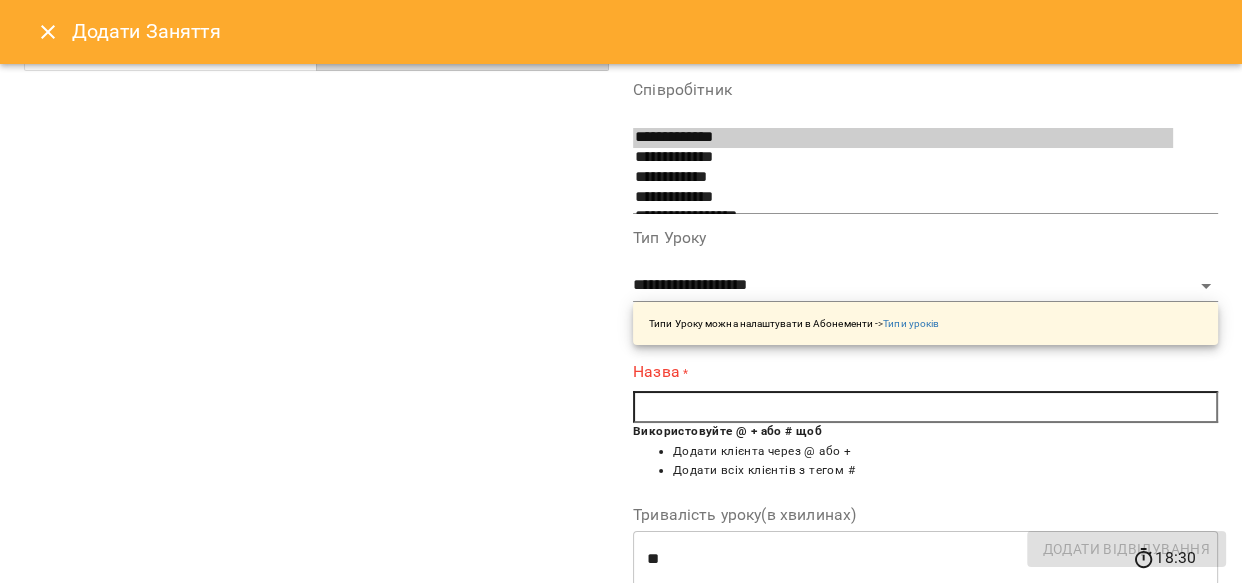 scroll, scrollTop: 163, scrollLeft: 0, axis: vertical 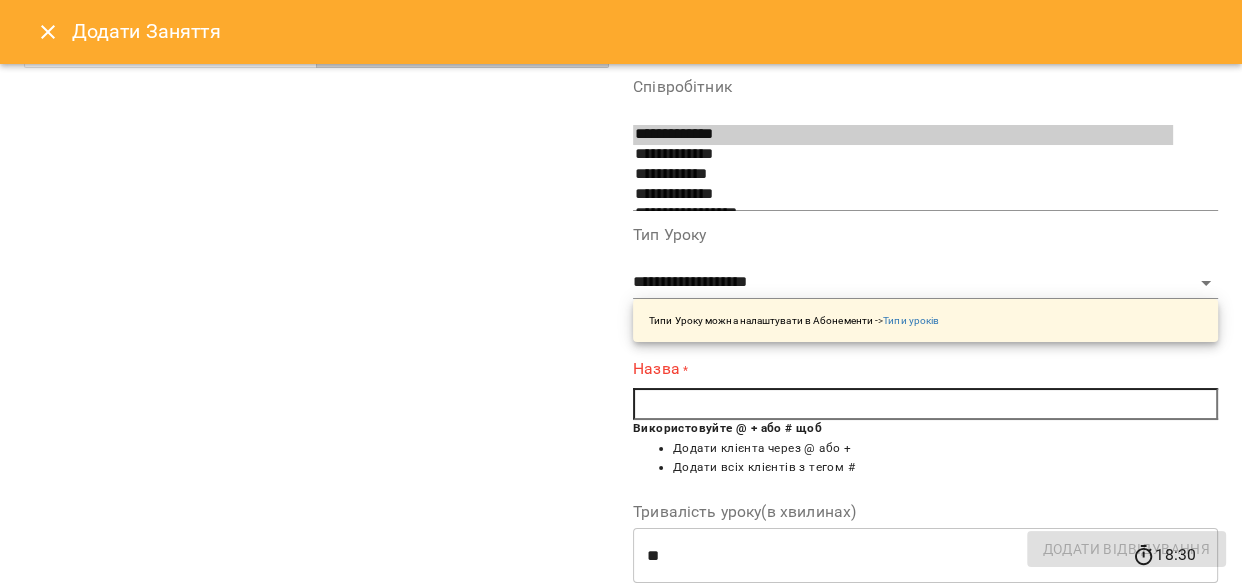click at bounding box center (925, 404) 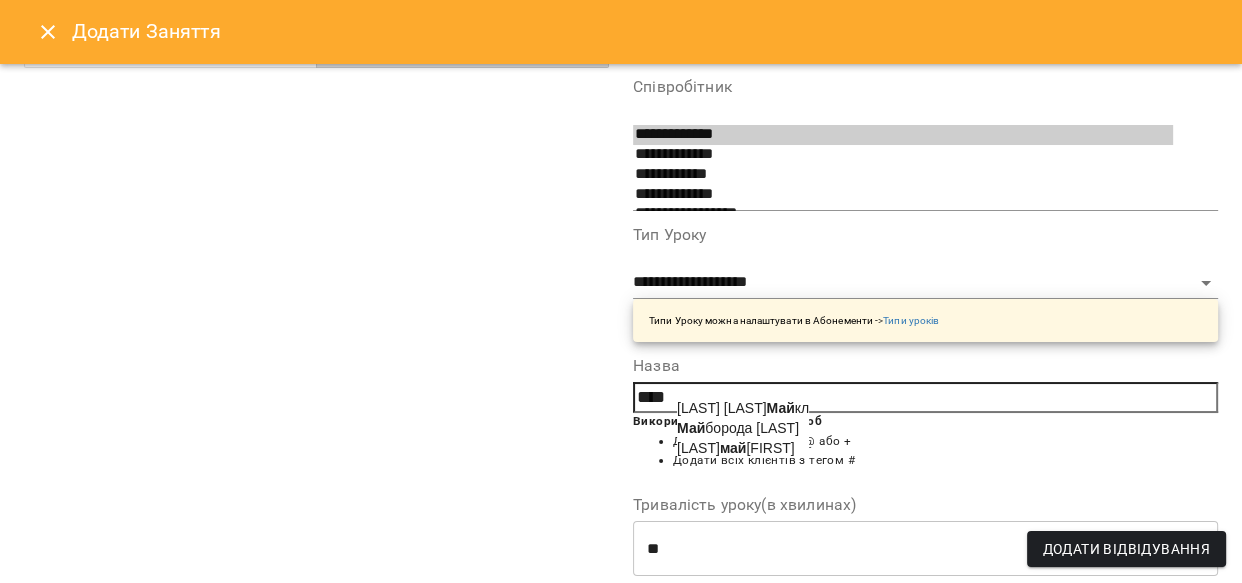 click on "[LAST] [FIRST]" at bounding box center [738, 428] 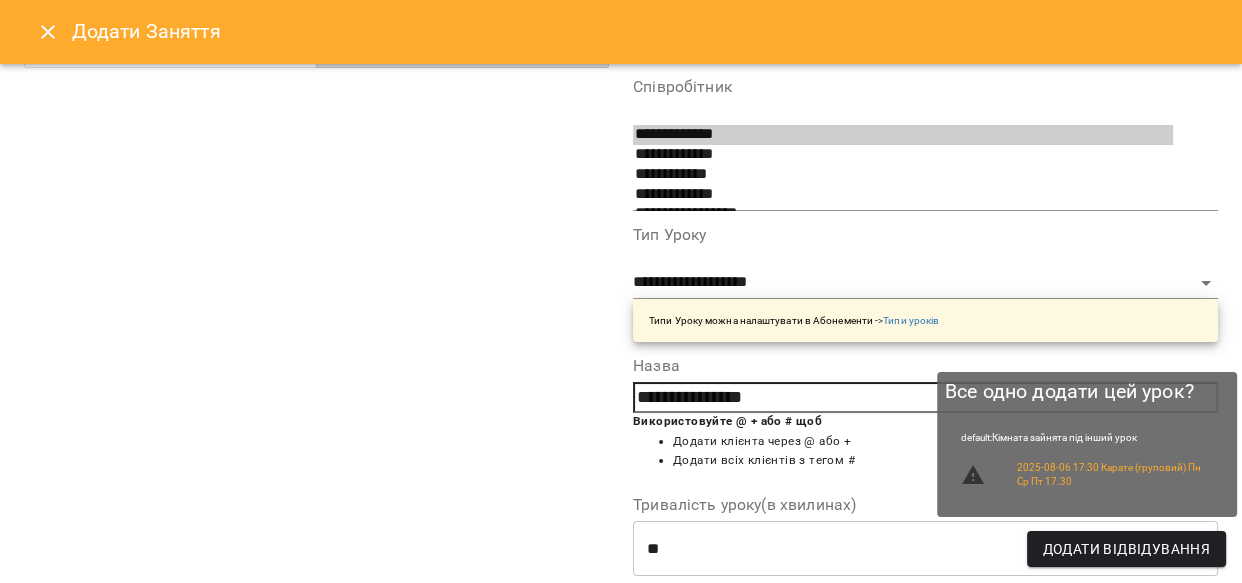 click on "Додати Відвідування" at bounding box center [1126, 549] 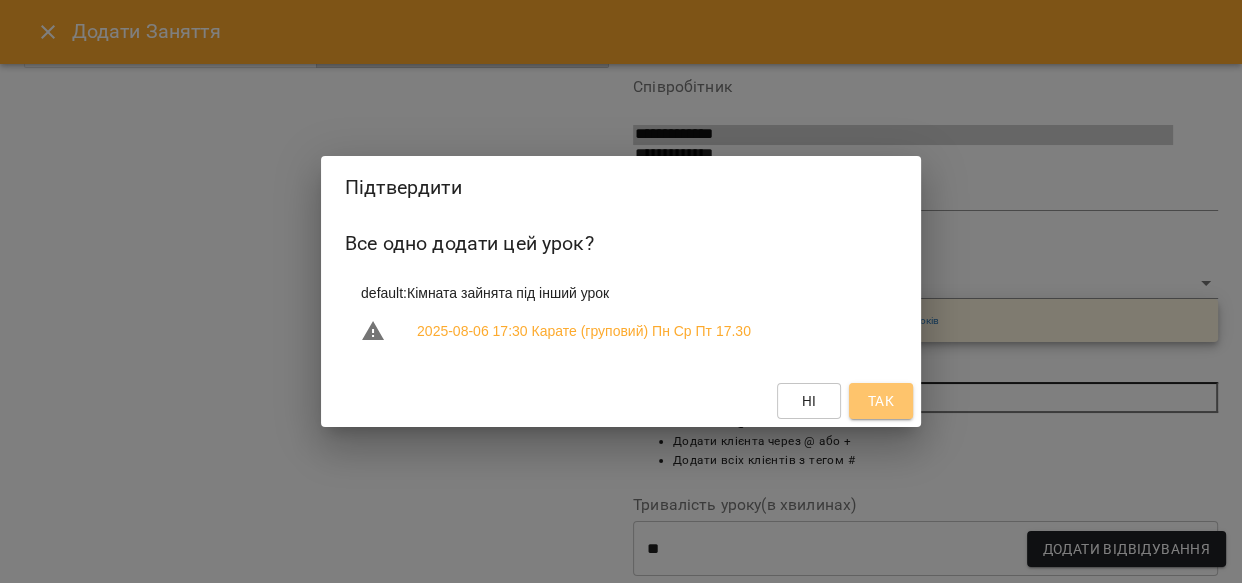 click on "Так" at bounding box center (881, 401) 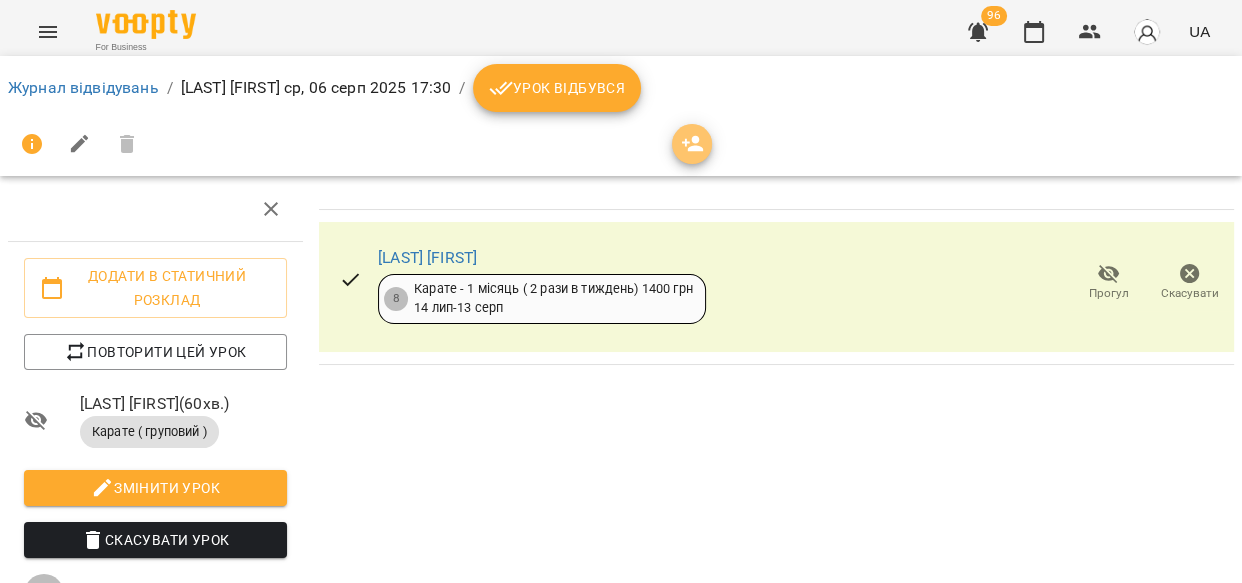 click 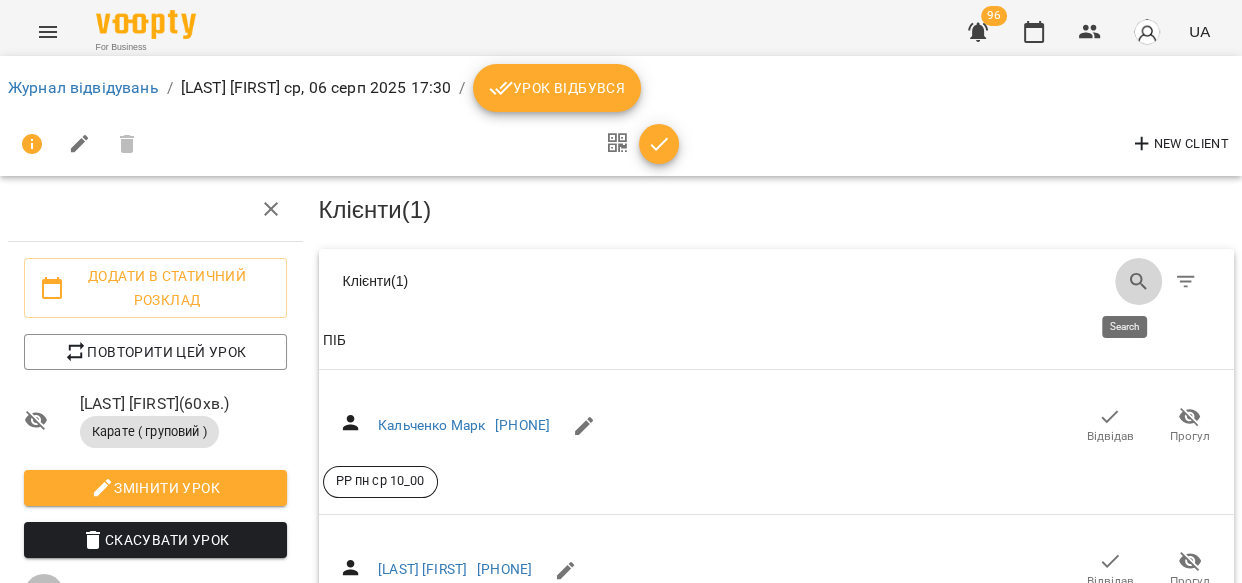 click 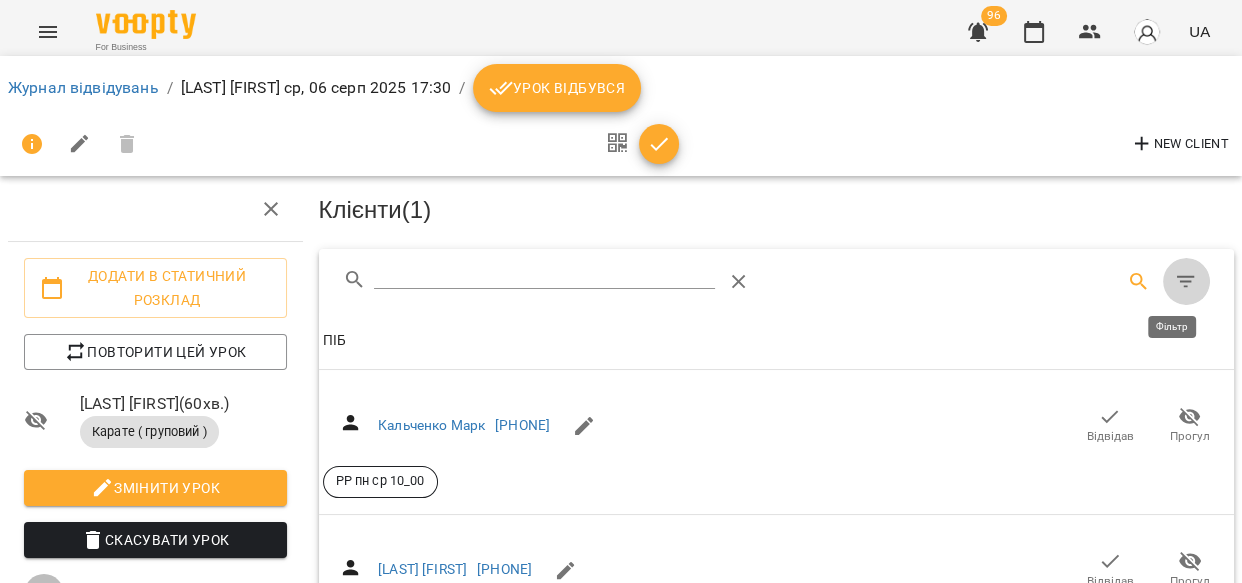 click 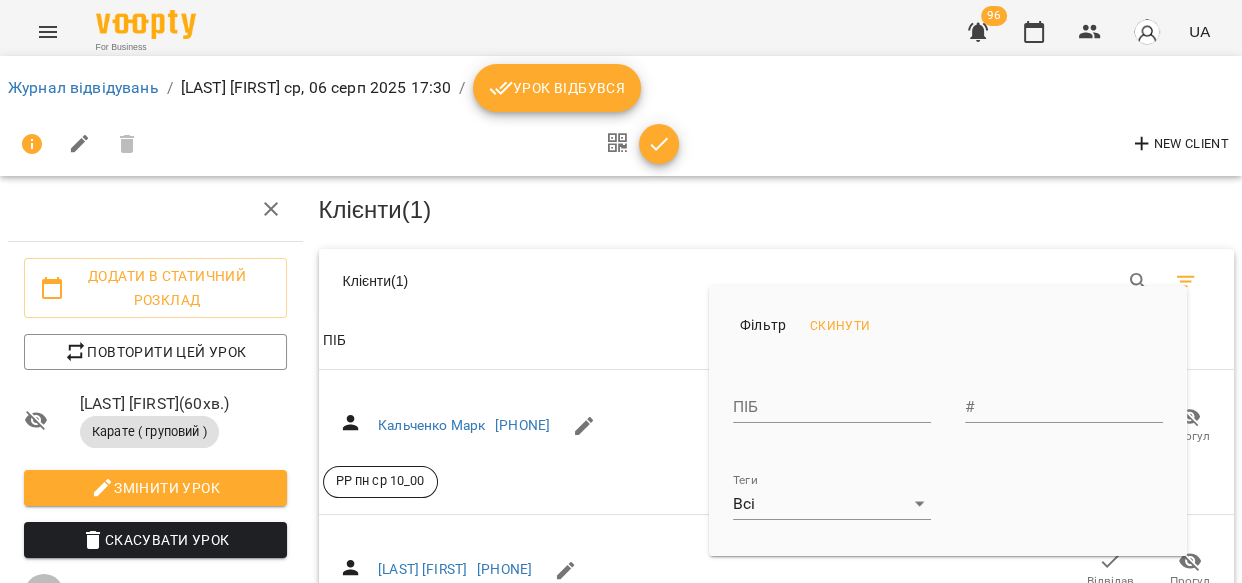 click on "For Business 96 UA Журнал відвідувань / [LAST] [FIRST] ср, 06 серп 2025 17:30 / Урок відбувся New Client Додати в статичний розклад Повторити цей урок [LAST] [FIRST] ( 60 хв. ) Карате ( груповий ) Змінити урок Скасувати Урок [LAST] [FIRST] default Кімната 2025-08-06 10:42:48 Створити розсилку Клієнти ( 1 ) Клієнти ( 1 ) Клієнти ( 1 ) ПІБ ПІБ [LAST] [FIRST] +[PHONE] Відвідав Прогул РР пн ср 10_00 ПІБ [LAST] [FIRST] +[PHONE] Відвідав Прогул записано на пробне РР ПІБ [LAST] [FIRST] +[PHONE] Відвідав Прогул пробне ПДШ ПІБ [LAST] [FIRST] +[PHONE] Відвідав #" at bounding box center (621, 7411) 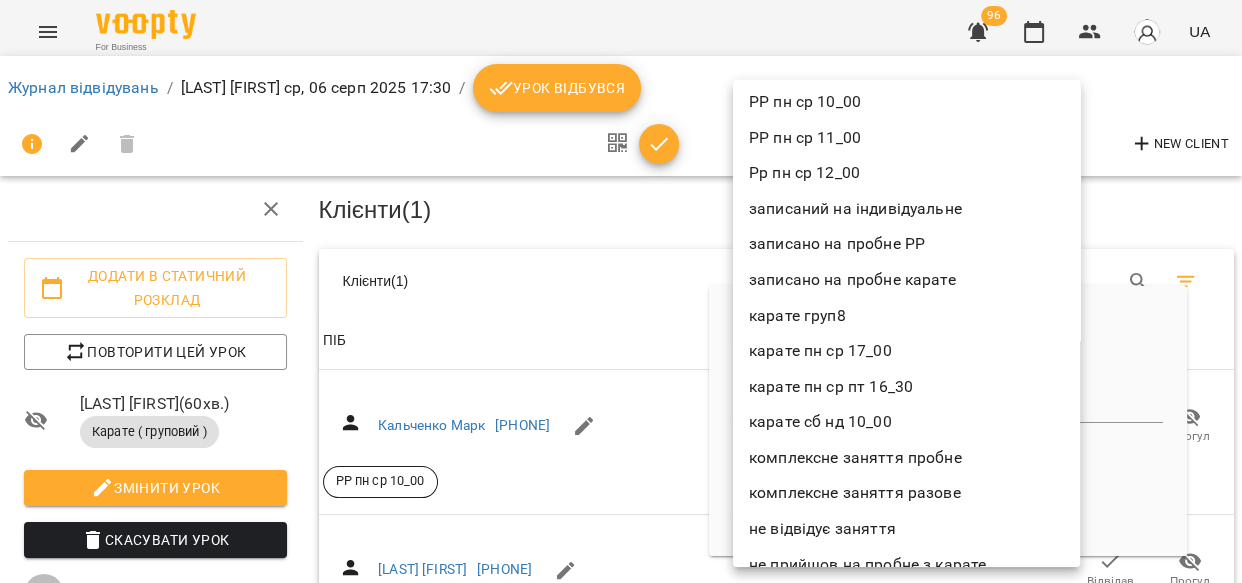 scroll, scrollTop: 514, scrollLeft: 0, axis: vertical 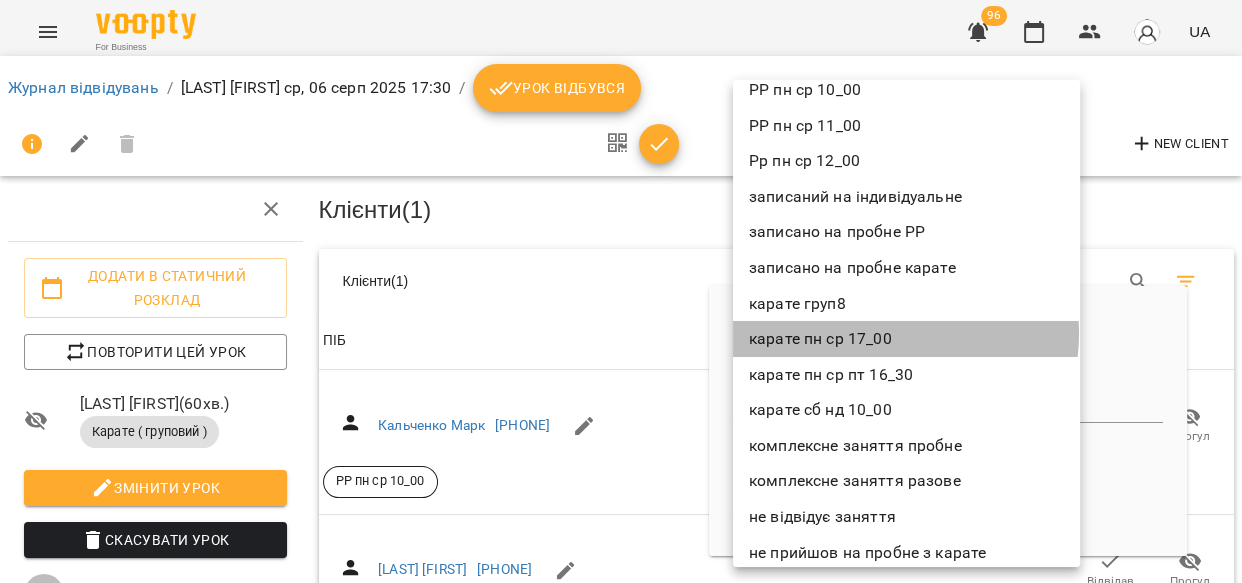 click on "карате пн ср 17_00" at bounding box center (906, 339) 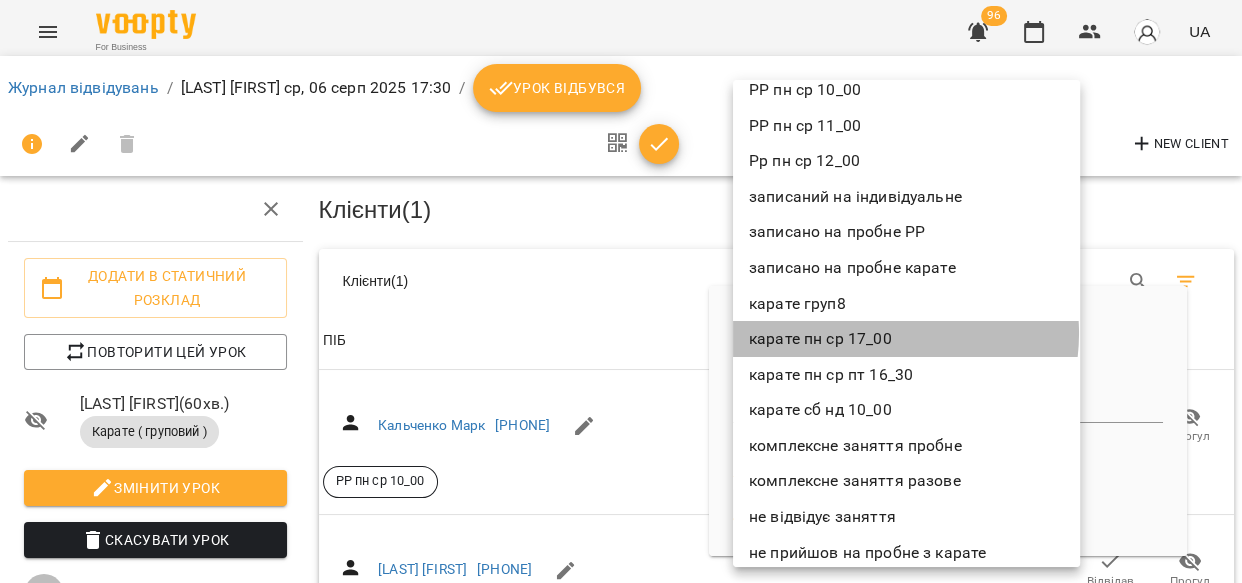 type on "**********" 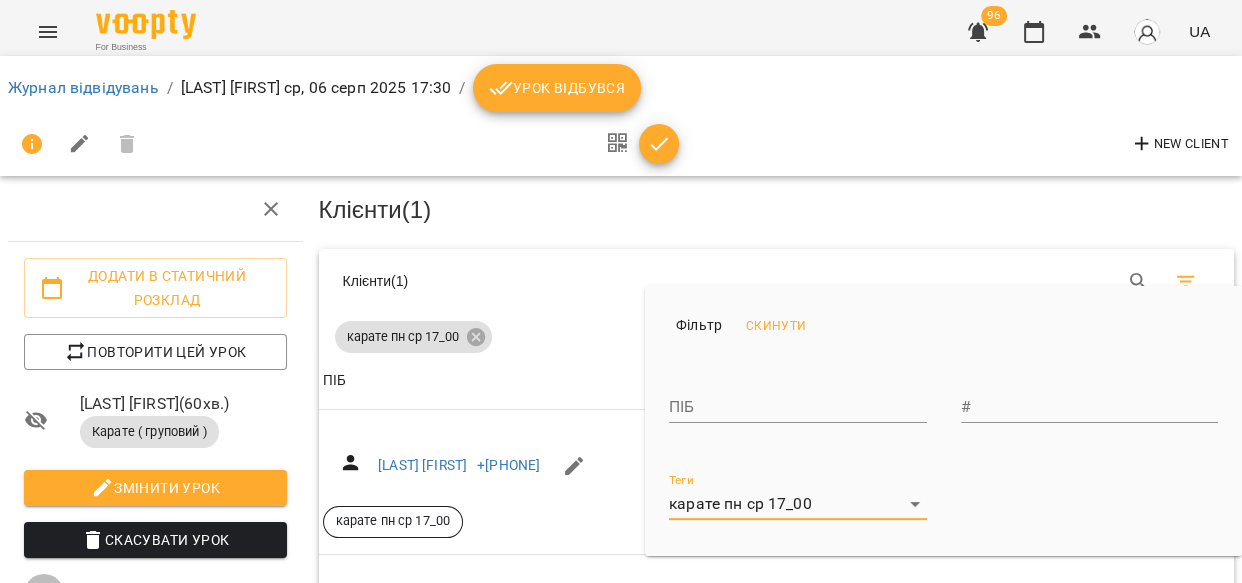 click at bounding box center (621, 291) 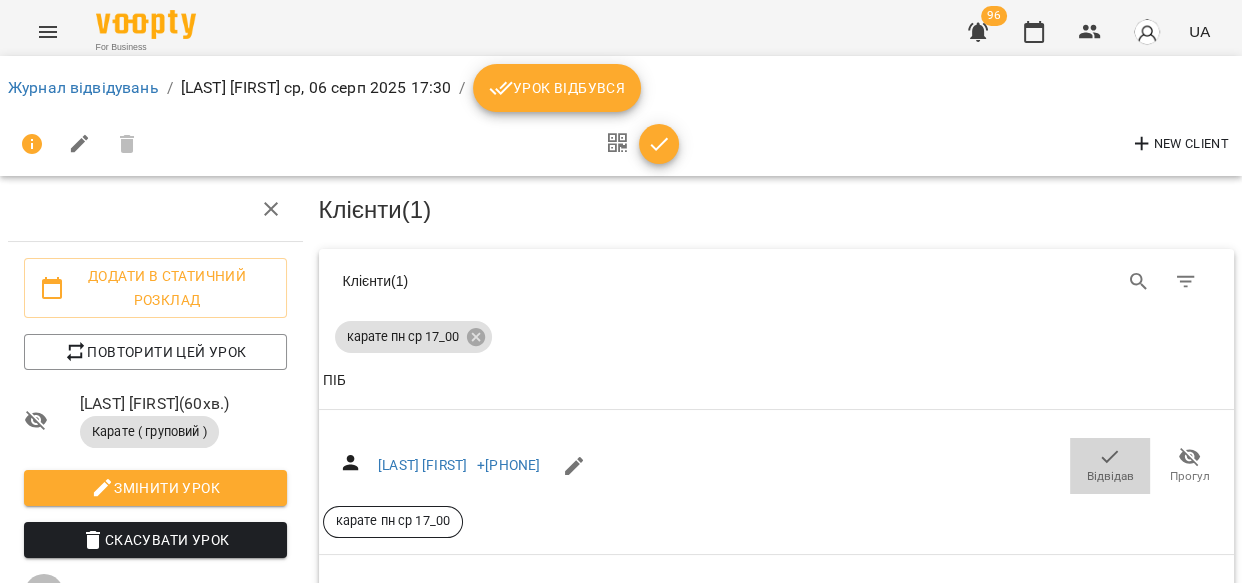 click on "Відвідав" at bounding box center [1110, 465] 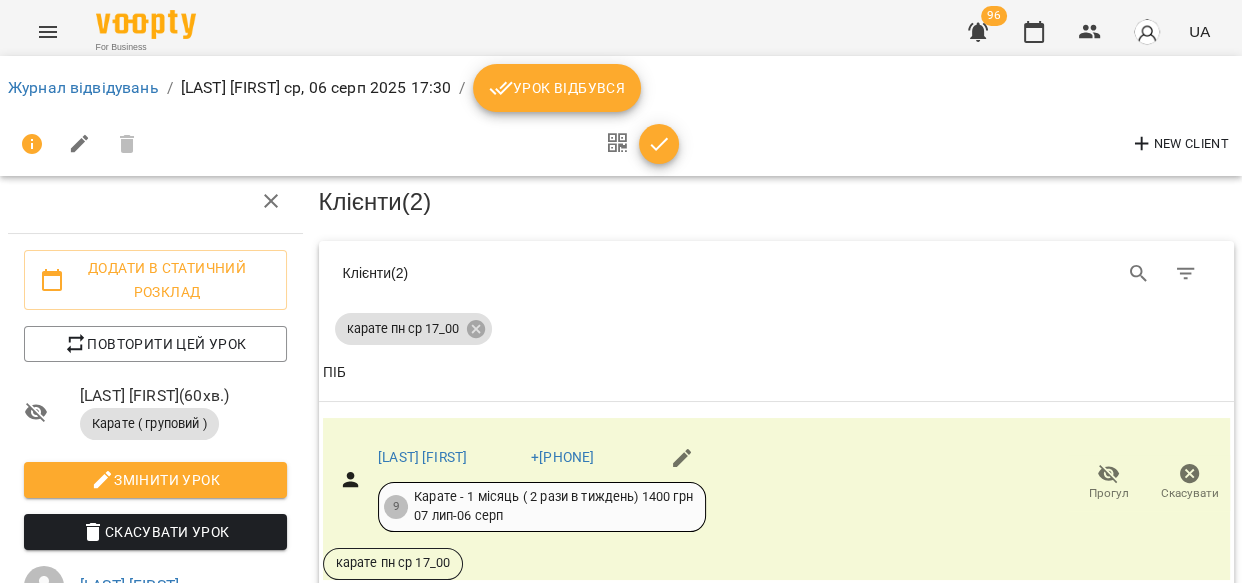 scroll, scrollTop: 596, scrollLeft: 0, axis: vertical 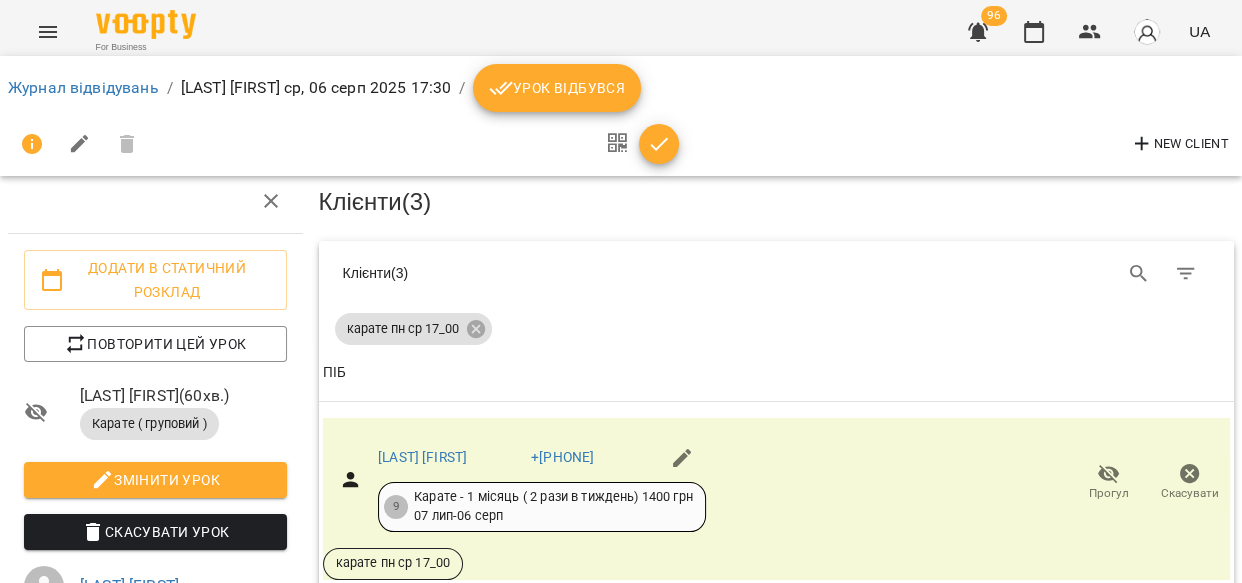 click on "Відвідав" at bounding box center [1110, 1096] 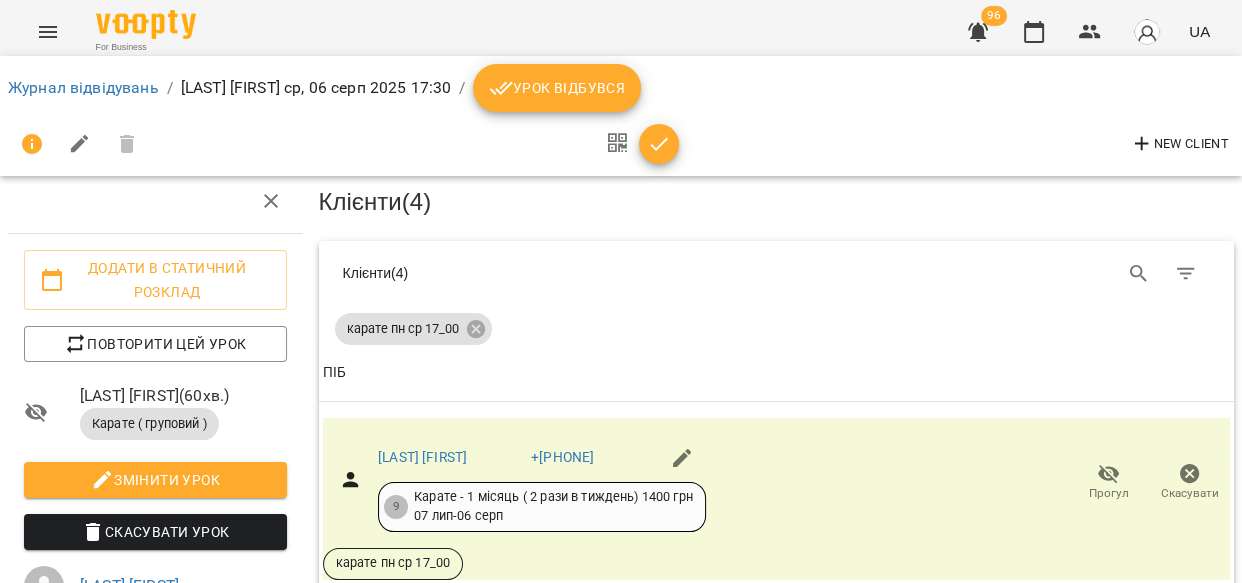 scroll, scrollTop: 960, scrollLeft: 0, axis: vertical 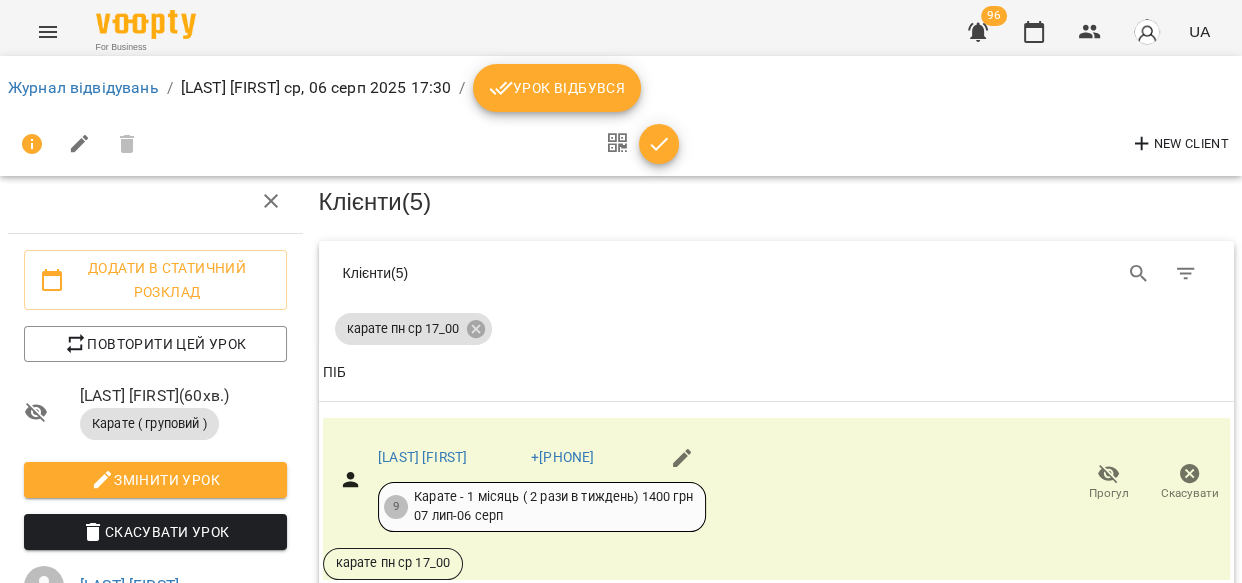 click 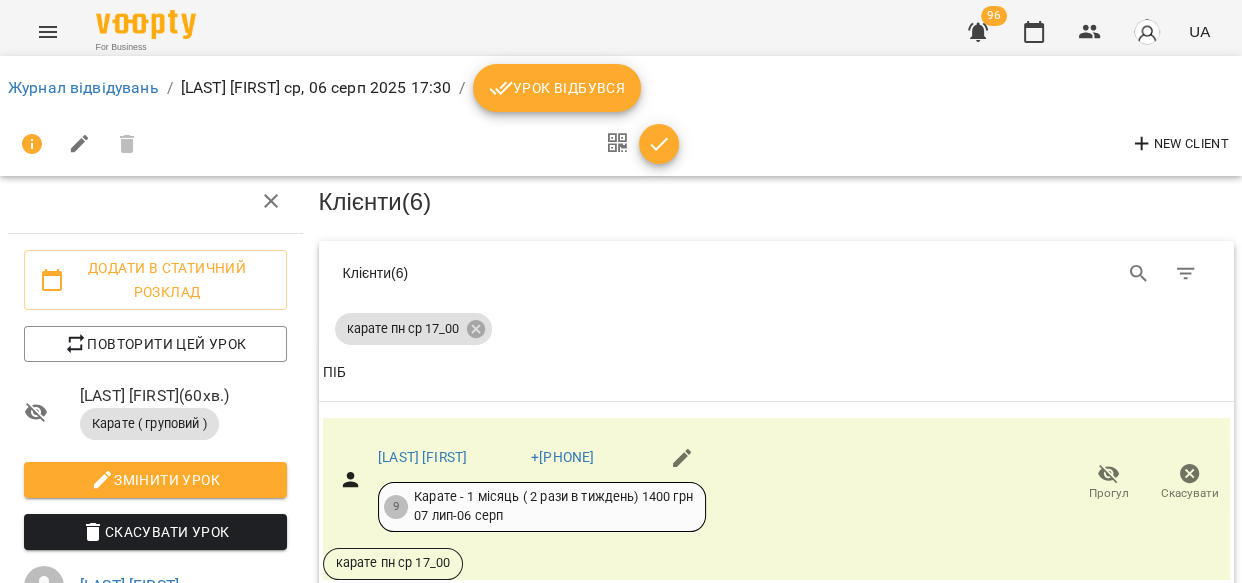 scroll, scrollTop: 1651, scrollLeft: 0, axis: vertical 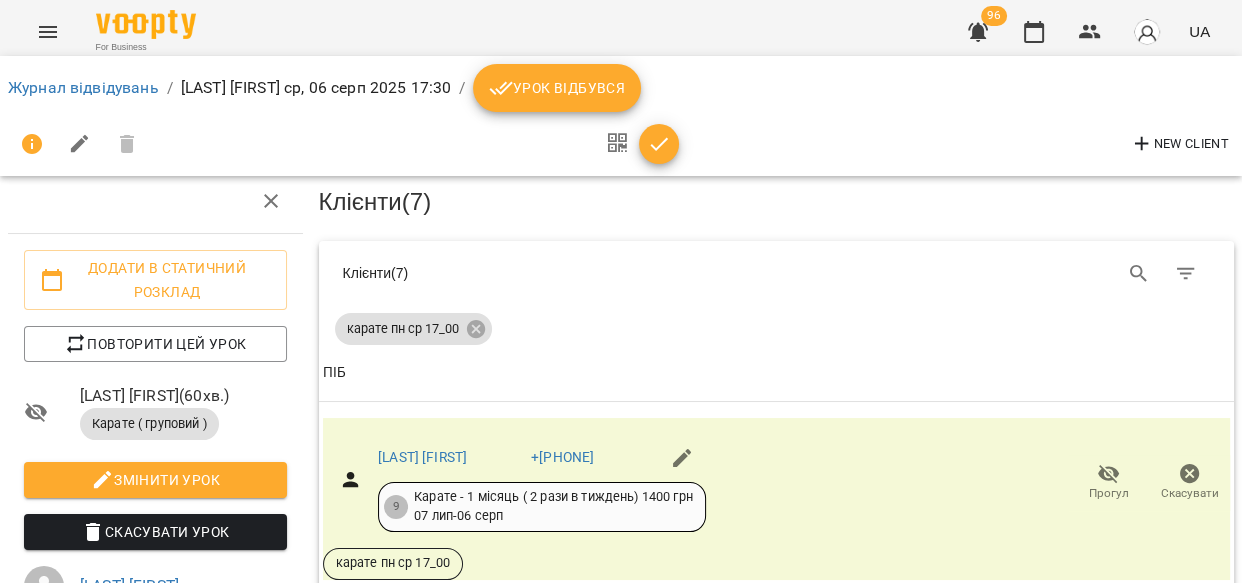 click 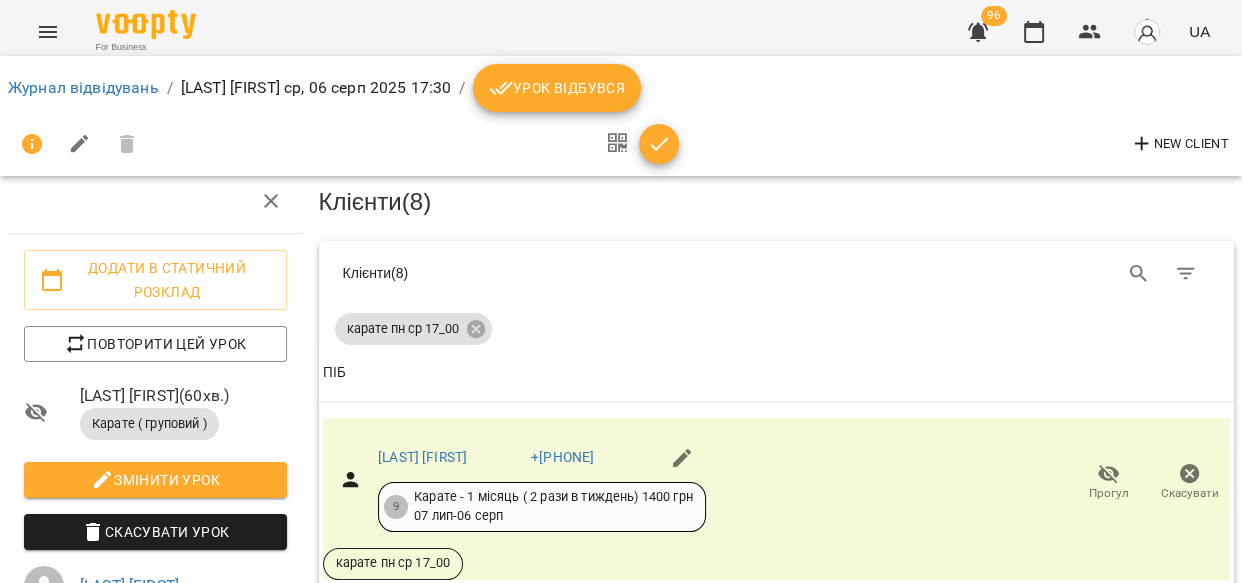 click on "Журнал відвідувань / [LAST] [FIRST]    ср, 06 серп 2025 17:30 / Урок відбувся New Client Додати в статичний розклад Повторити цей урок   [LAST] [FIRST]  ( 60 хв. ) Карате ( груповий ) Змінити урок Скасувати Урок [LAST] [FIRST] default Кімната 2025-08-06 10:42:48 Створити розсилку Клієнти ( 8 ) Клієнти ( 8 ) карате пн ср 17_00 Клієнти ( 8 ) ПІБ ПІБ [LAST] [FIRST] +[PHONE] 9 Карате - 1 місяць ( 2 рази в тиждень) 1400 грн 07 лип  -  06 серп Прогул Скасувати карате пн ср 17_00 ПІБ [LAST] [FIRST] +[PHONE] Відвідав Прогул карате пн ср 17_00 ПІБ [LAST] [FIRST] +[PHONE] Відвідав Прогул карате пн ср 17_00 ПІБ +[PHONE] ПІБ 3 8" at bounding box center (621, 1405) 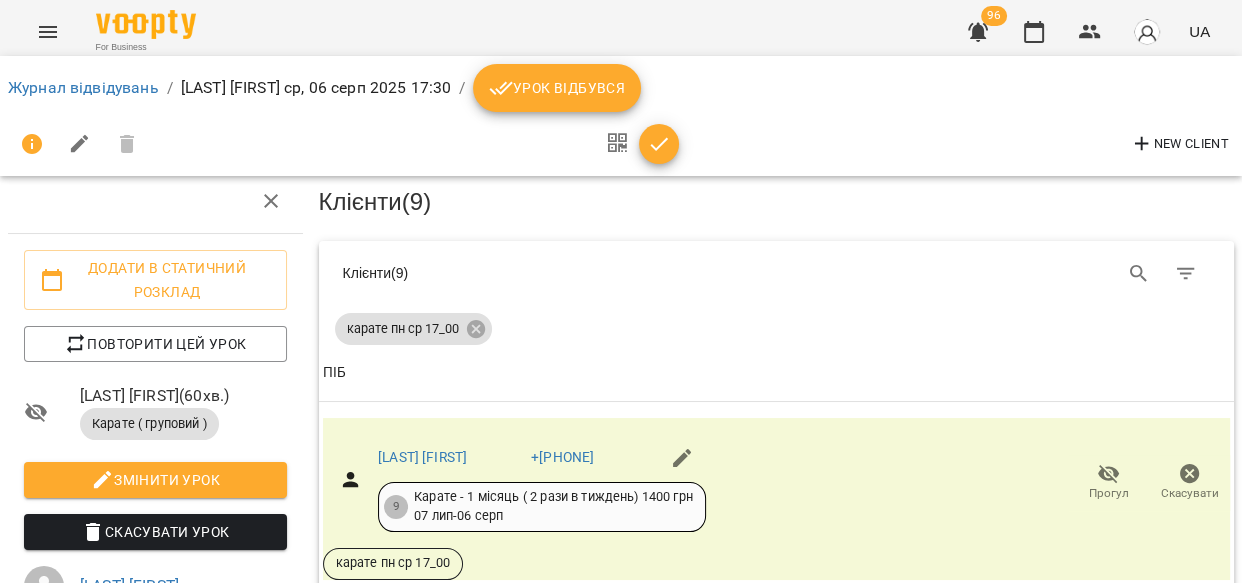 click on "Відвідав" at bounding box center [1110, 2453] 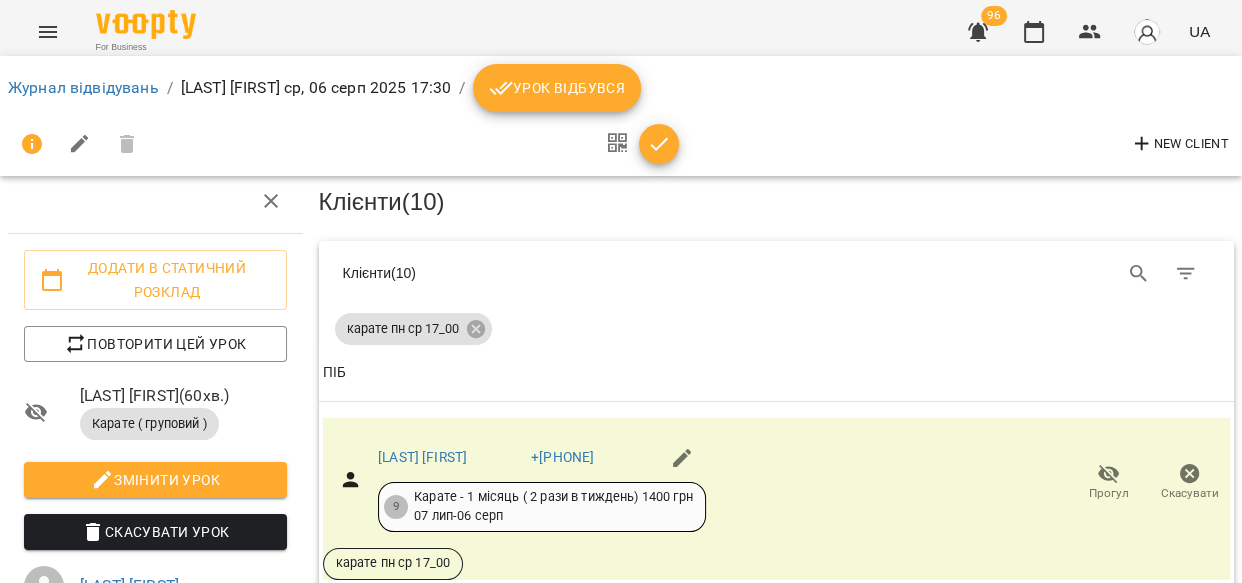 scroll, scrollTop: 2228, scrollLeft: 0, axis: vertical 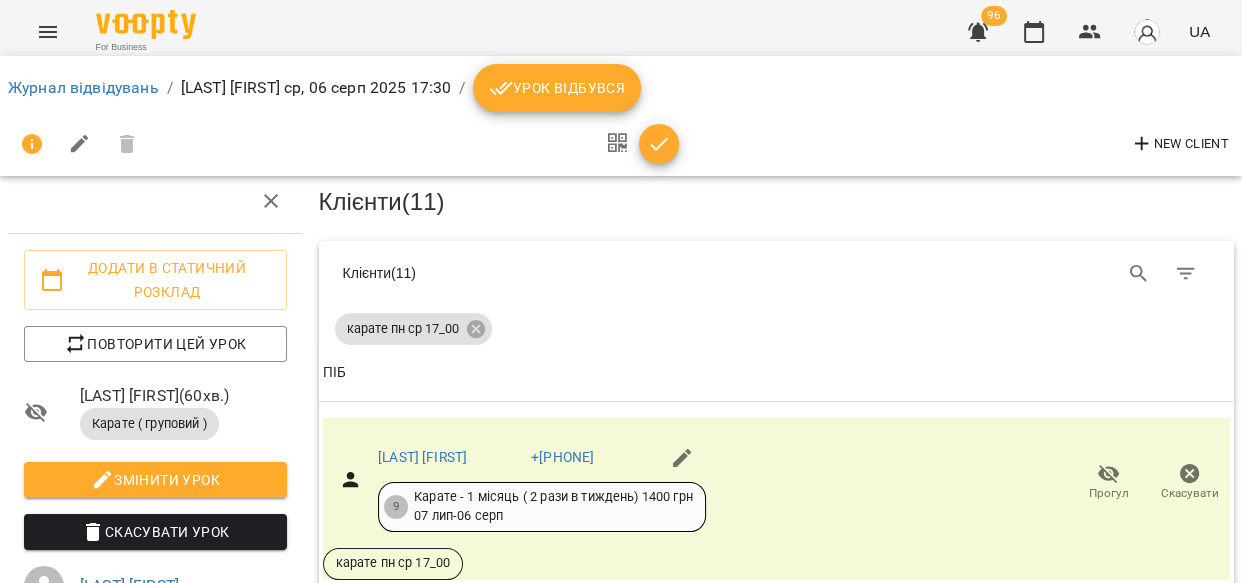 click on "Відвідав" at bounding box center (1110, 651) 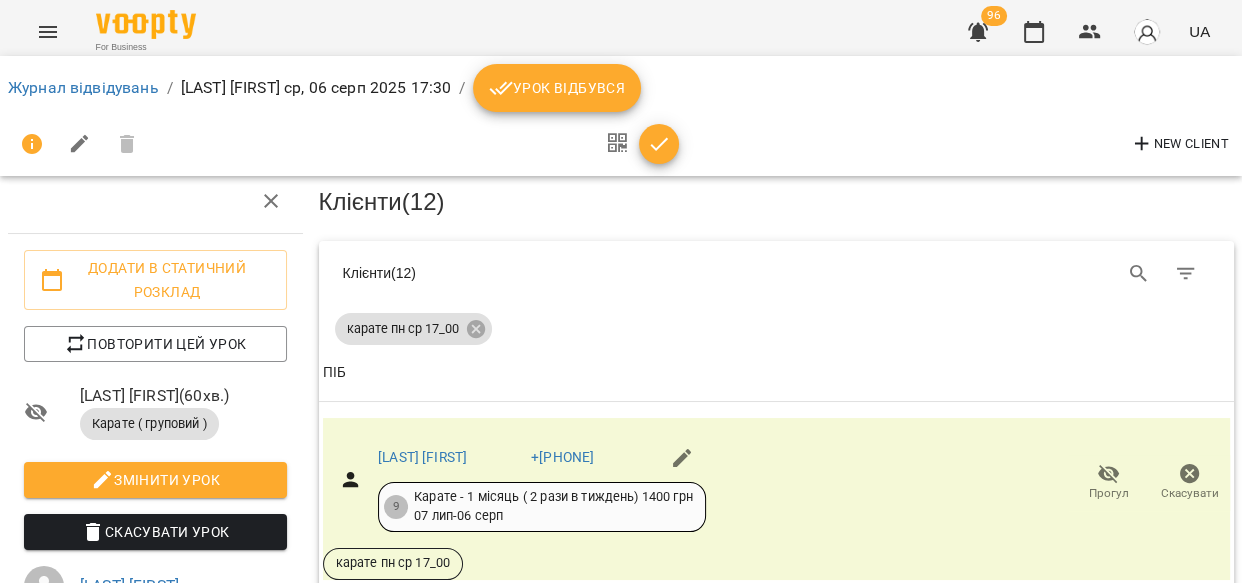 click on "Відвідав" at bounding box center (1110, 857) 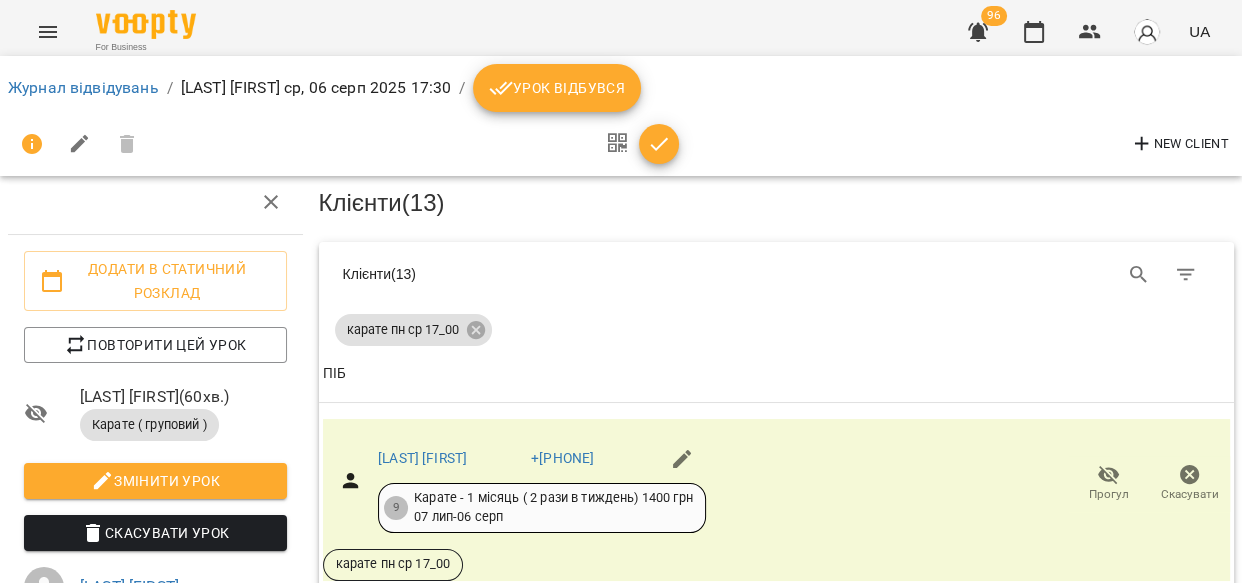 scroll, scrollTop: 0, scrollLeft: 0, axis: both 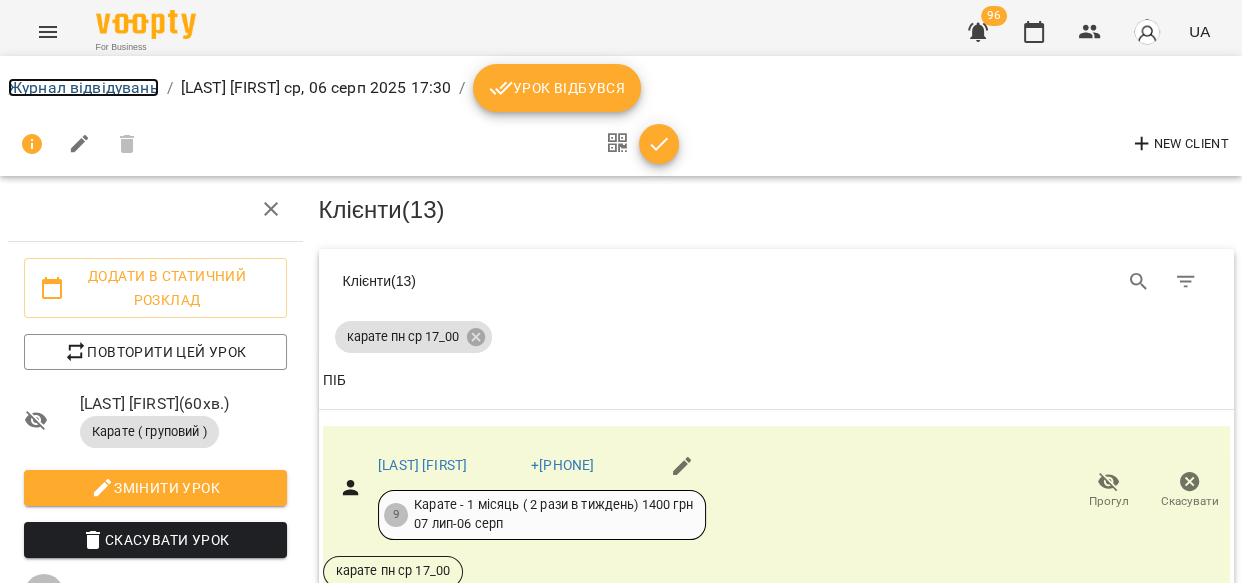 click on "Журнал відвідувань" at bounding box center [83, 87] 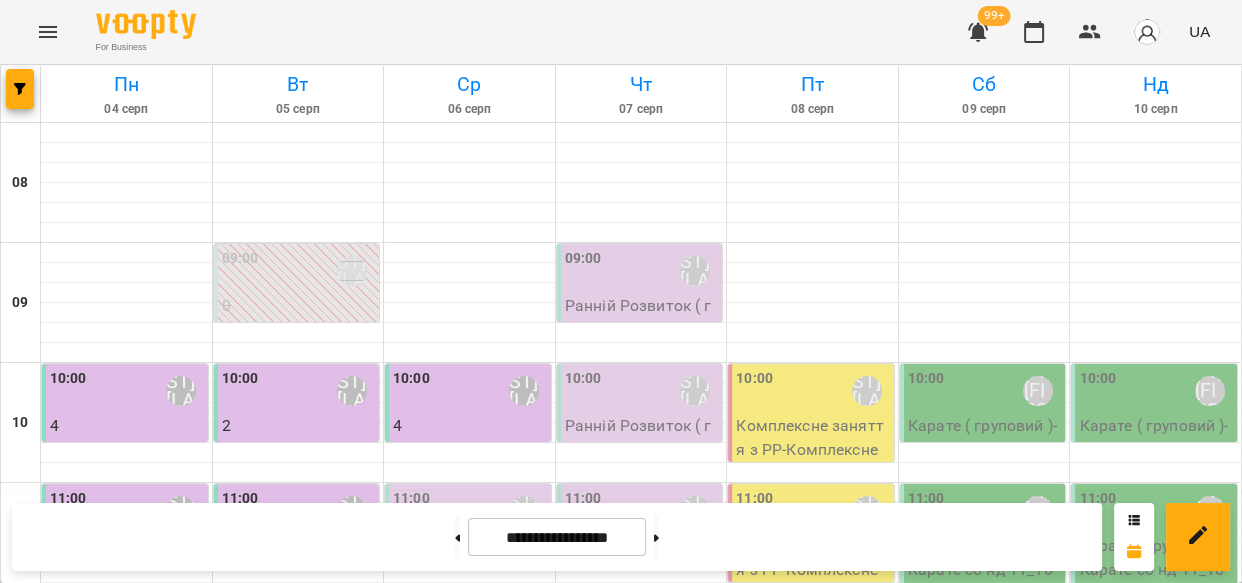 scroll, scrollTop: 1070, scrollLeft: 0, axis: vertical 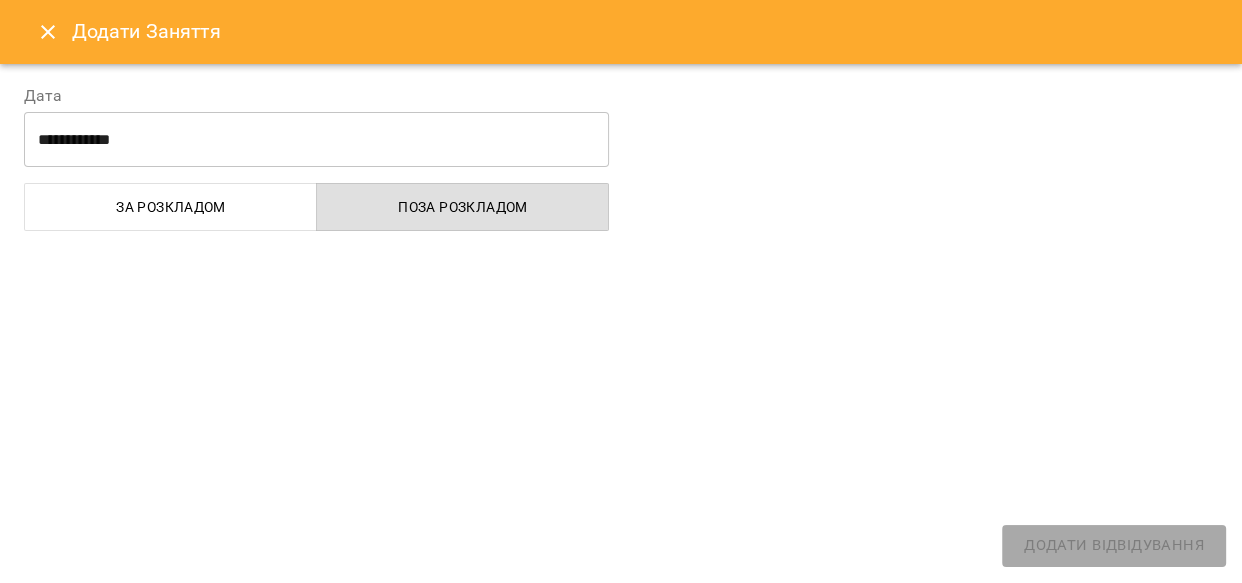 select 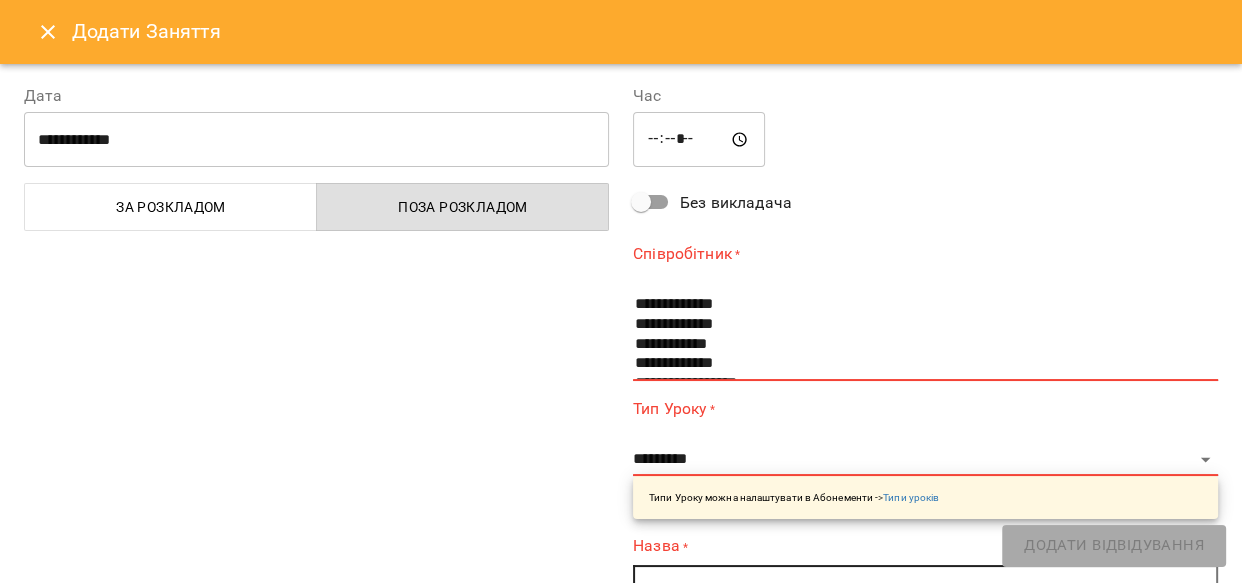 click at bounding box center (48, 32) 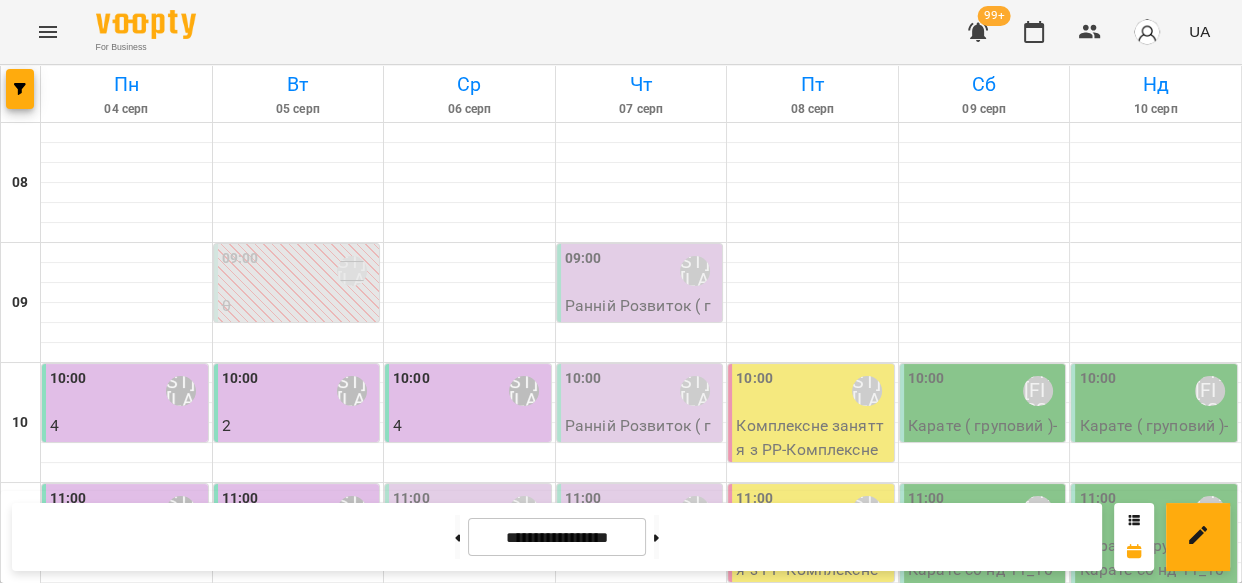 scroll, scrollTop: 1106, scrollLeft: 0, axis: vertical 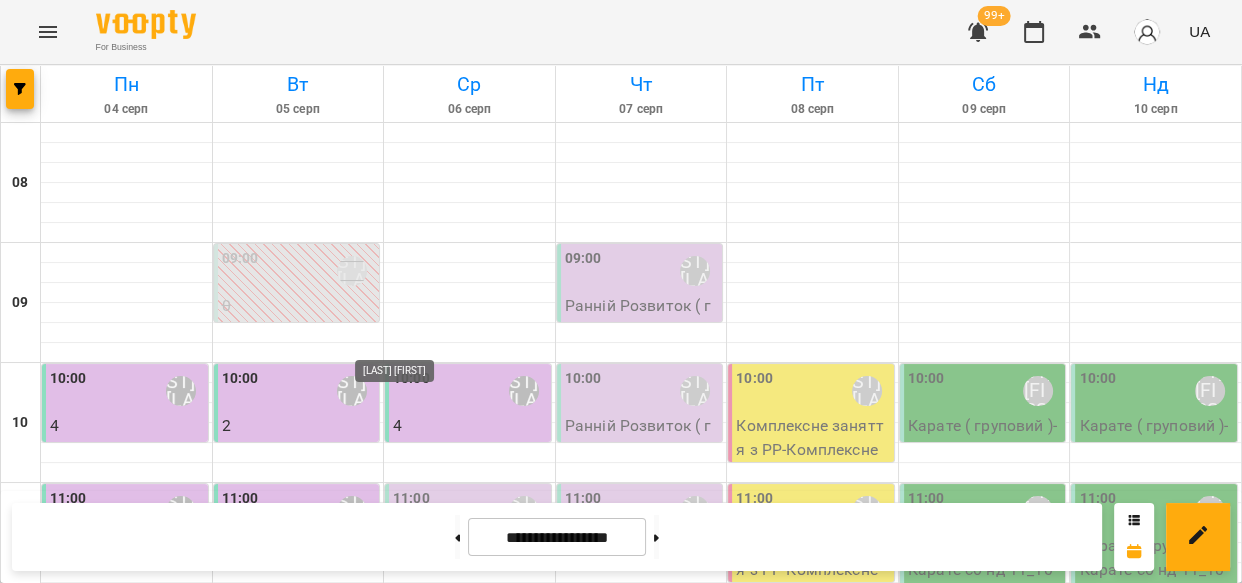 click on "[LAST] [FIRST]" at bounding box center (416, 1438) 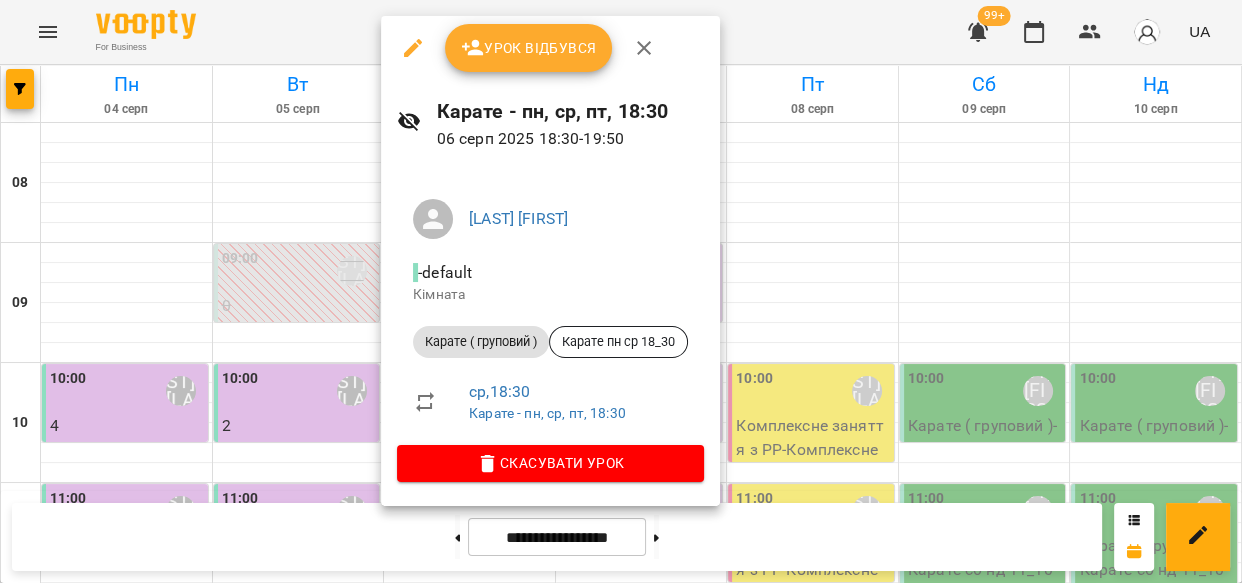 click 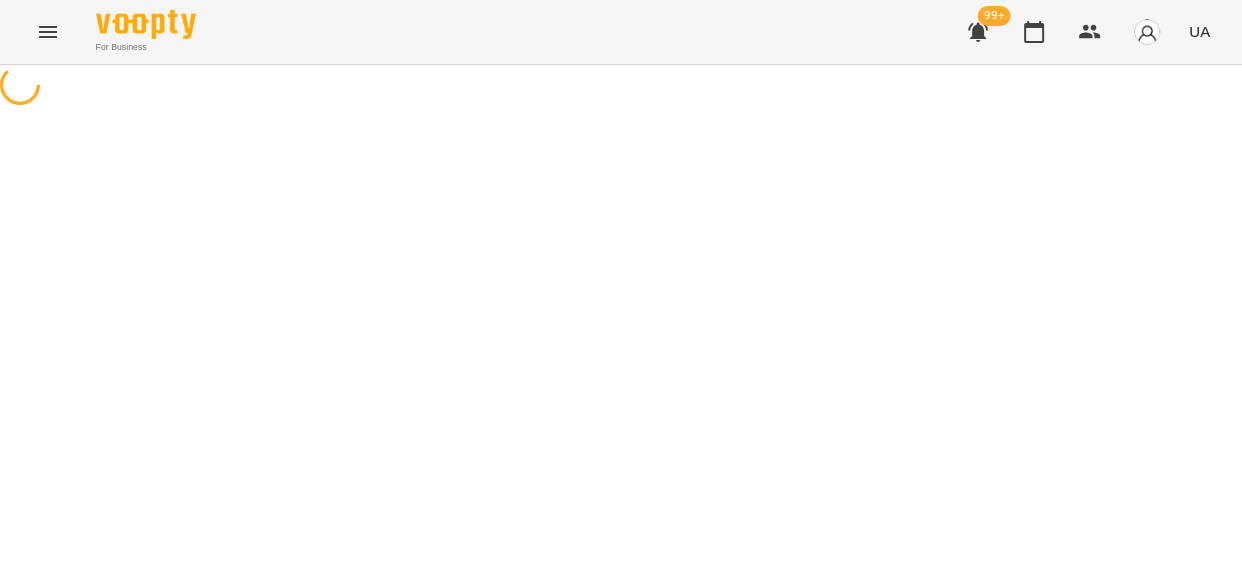 select on "**********" 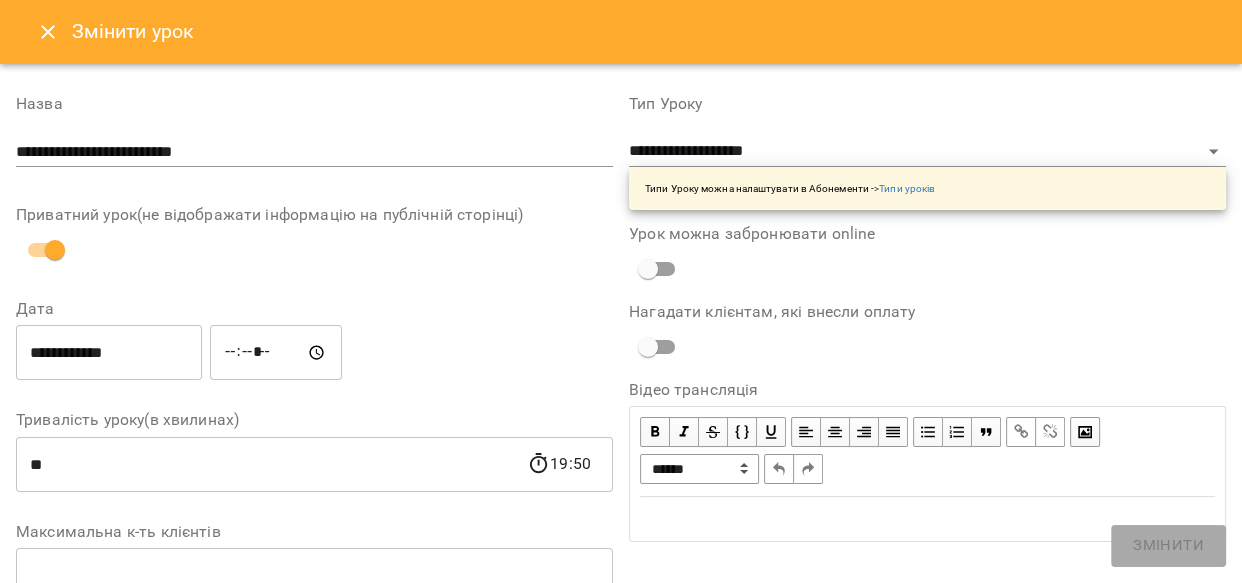 click on "**********" at bounding box center [314, 152] 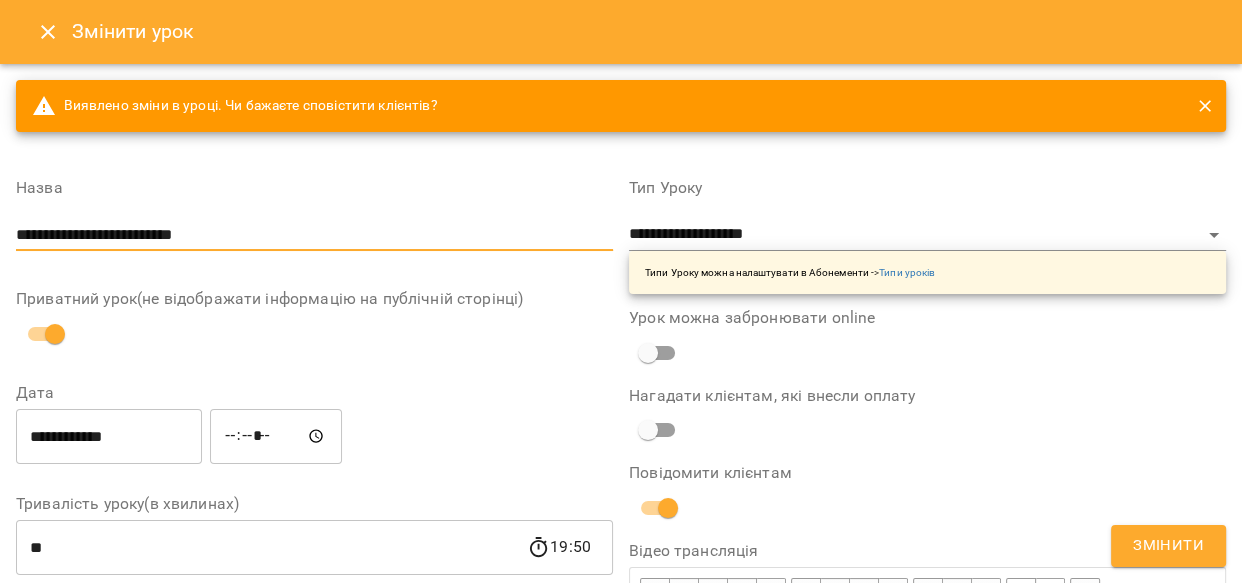click on "**********" at bounding box center [314, 235] 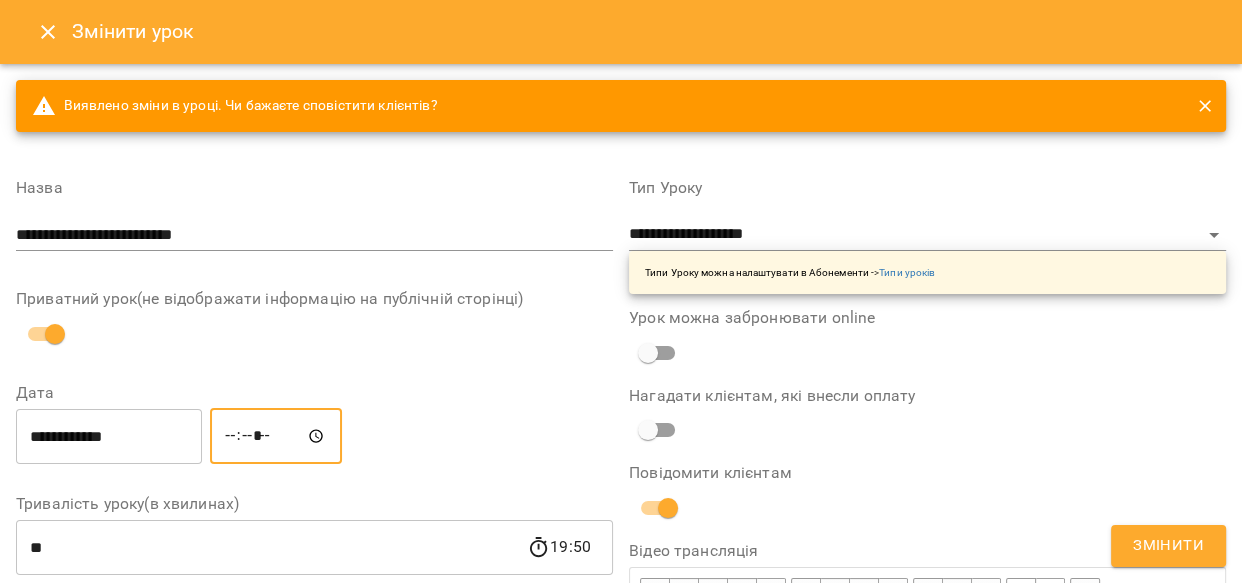click on "*****" at bounding box center (276, 436) 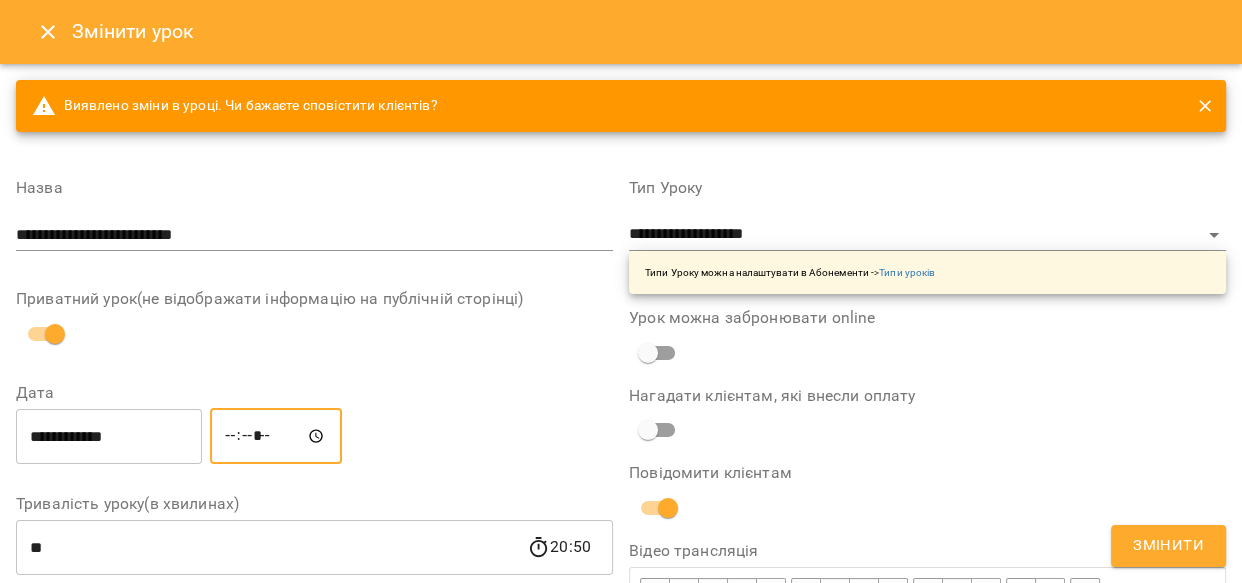 type on "*****" 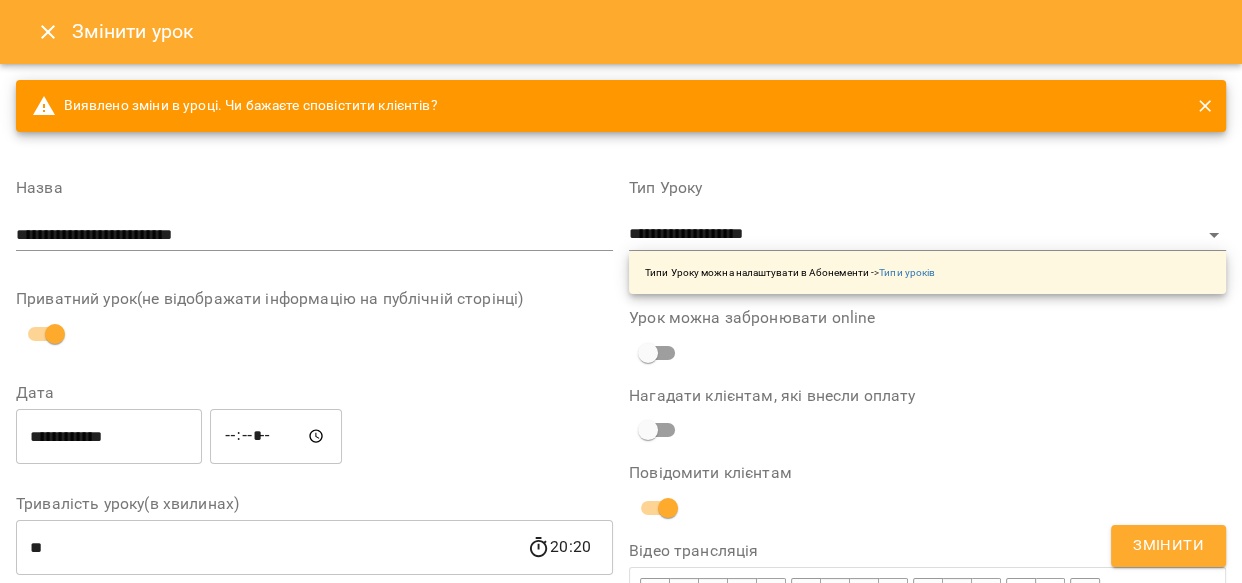 scroll, scrollTop: 37, scrollLeft: 0, axis: vertical 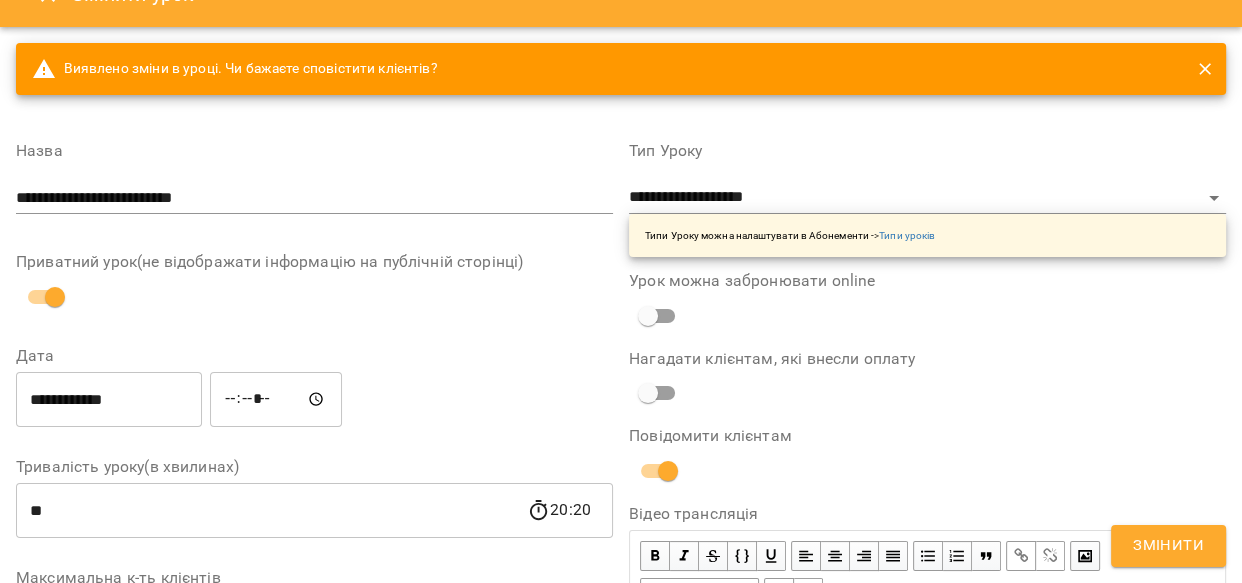 click on "Змінити" at bounding box center [1168, 546] 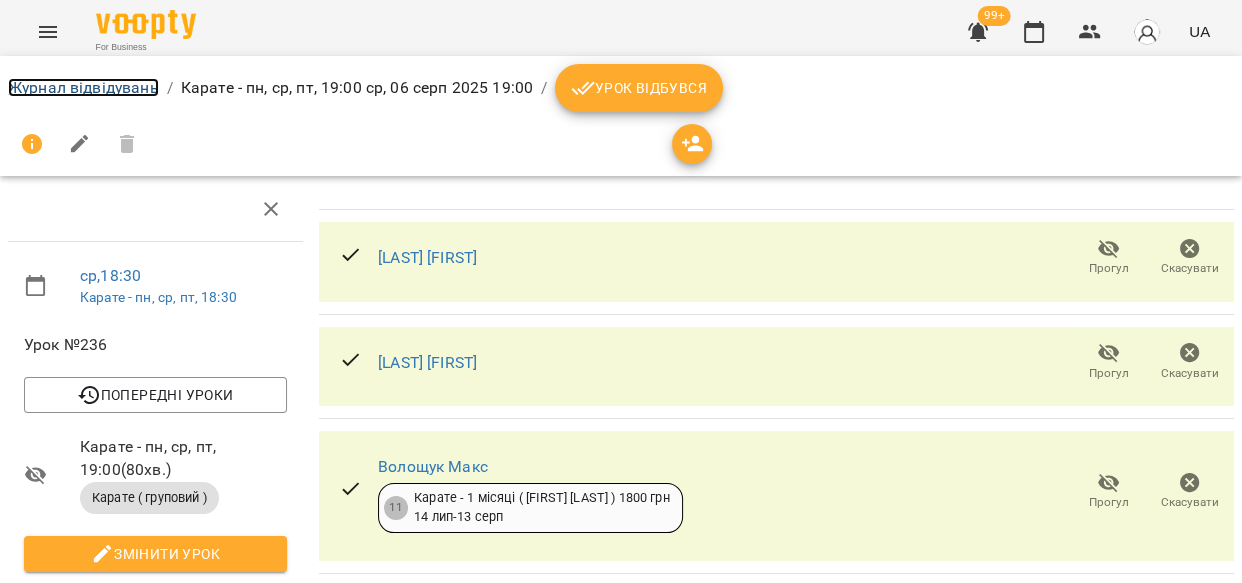 click on "Журнал відвідувань" at bounding box center [83, 87] 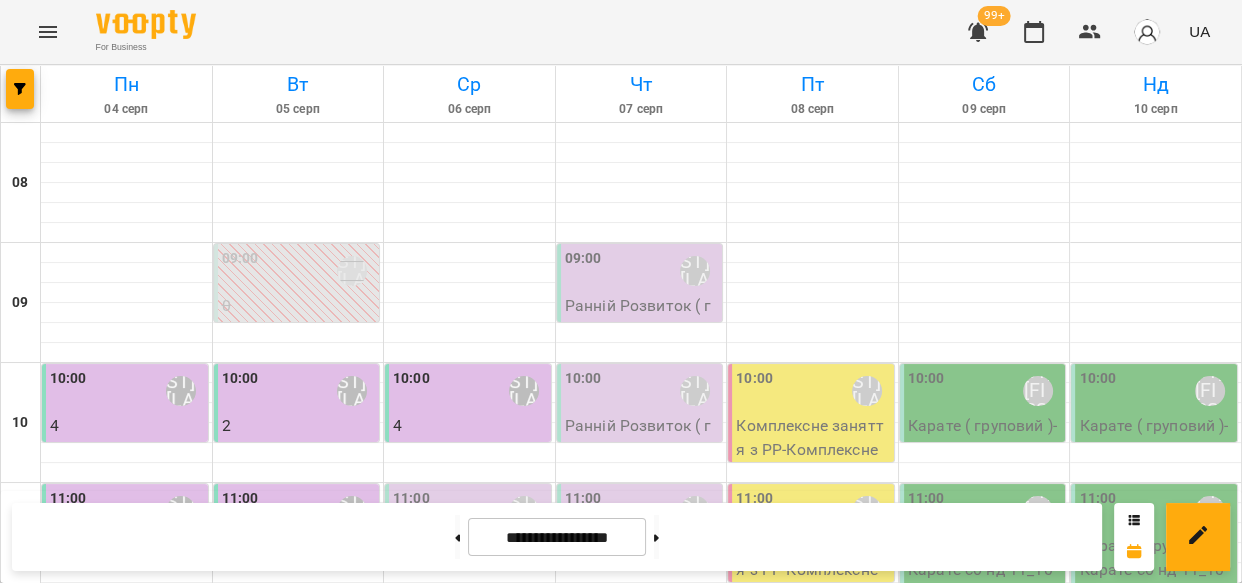 scroll, scrollTop: 25, scrollLeft: 0, axis: vertical 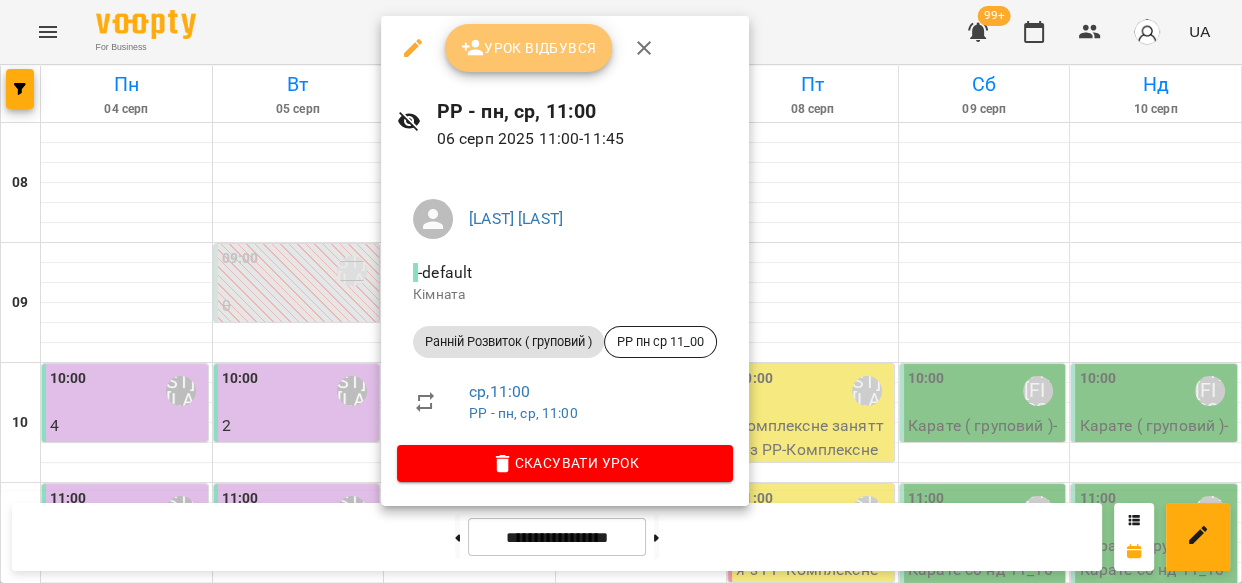 click on "Урок відбувся" at bounding box center (529, 48) 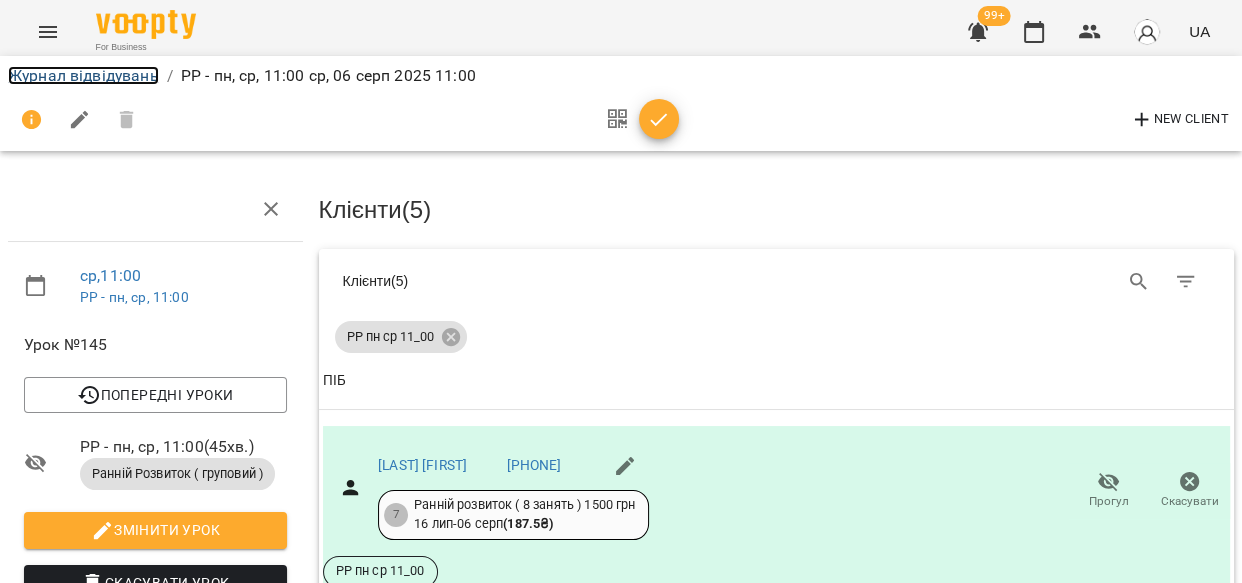 click on "Журнал відвідувань" at bounding box center [83, 75] 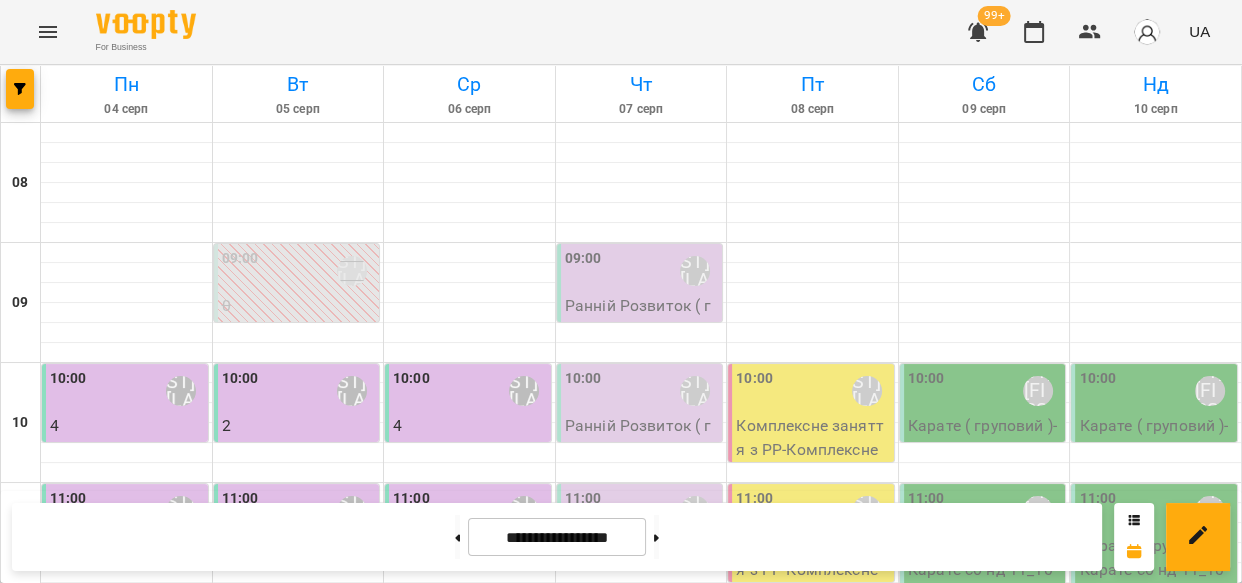 scroll, scrollTop: 458, scrollLeft: 0, axis: vertical 